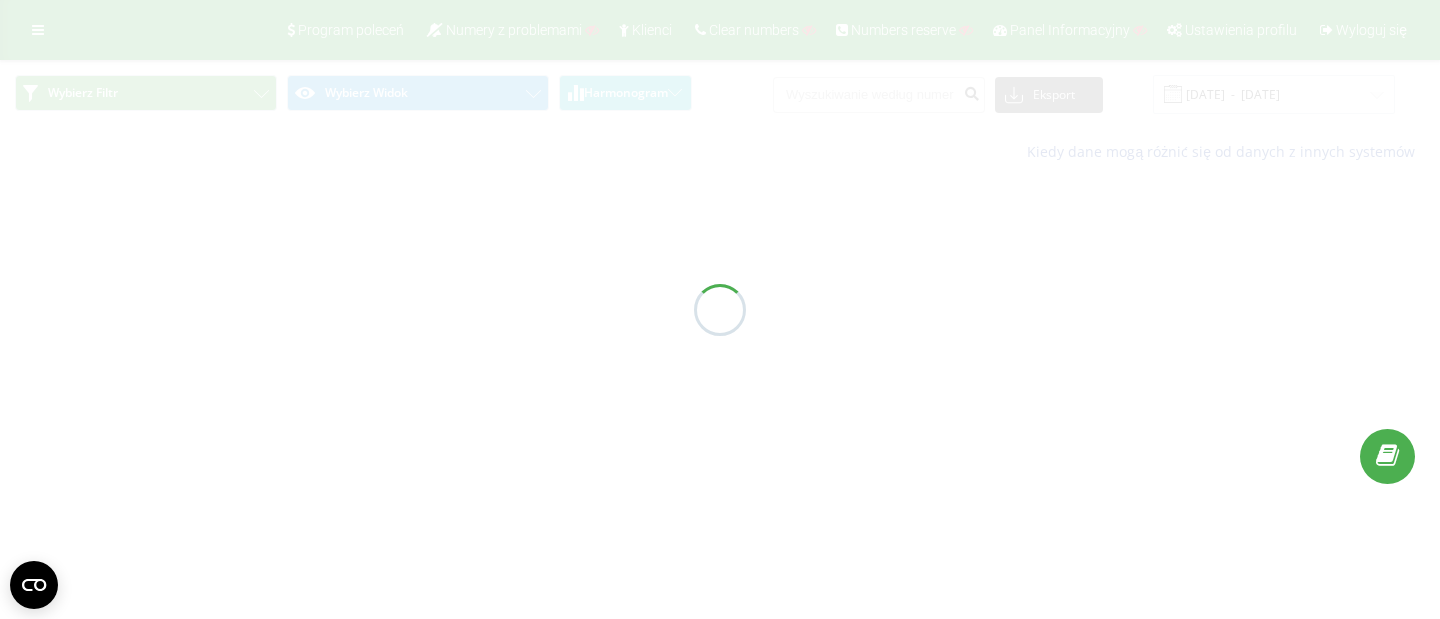 scroll, scrollTop: 0, scrollLeft: 0, axis: both 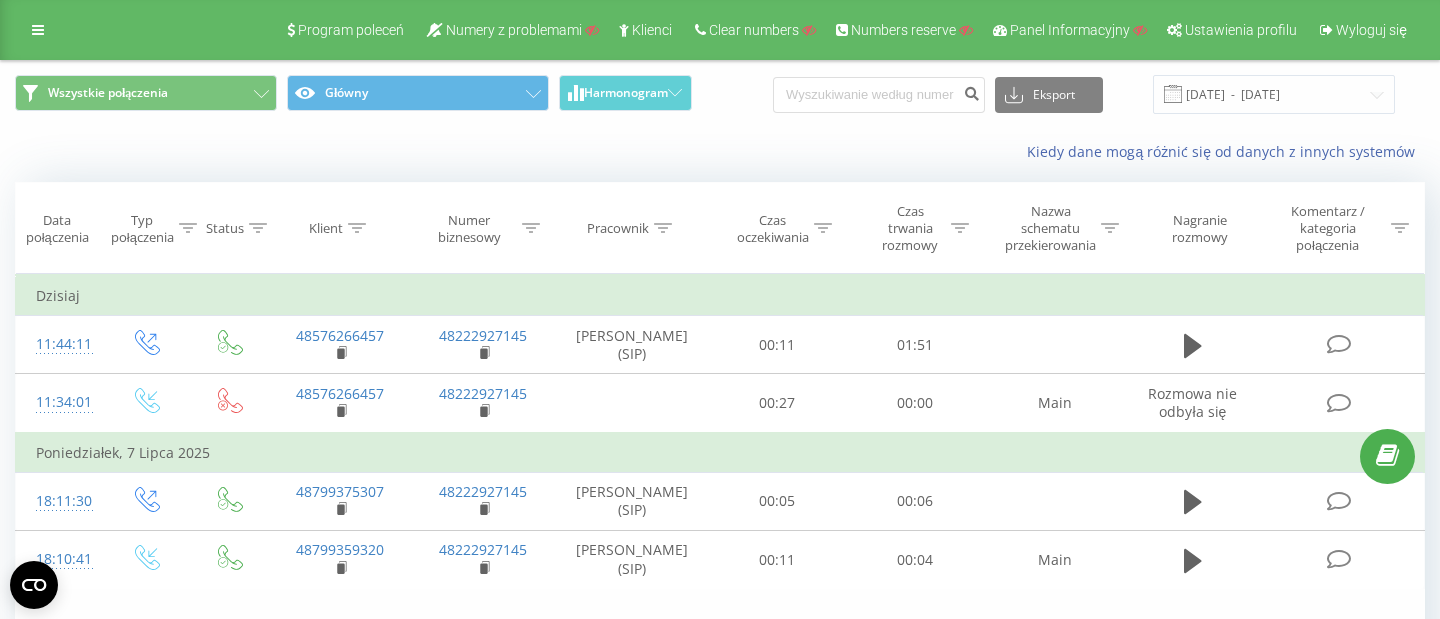 click on "Ustawienia profilu" at bounding box center (1241, 30) 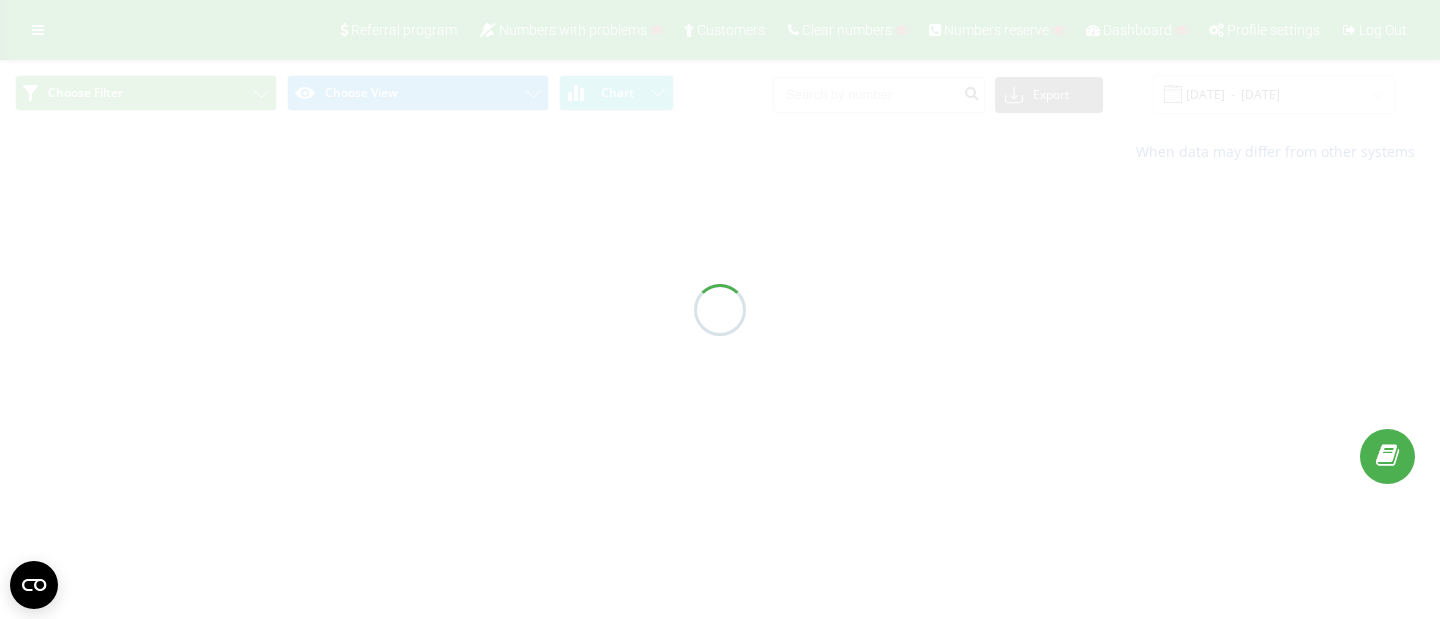 scroll, scrollTop: 0, scrollLeft: 0, axis: both 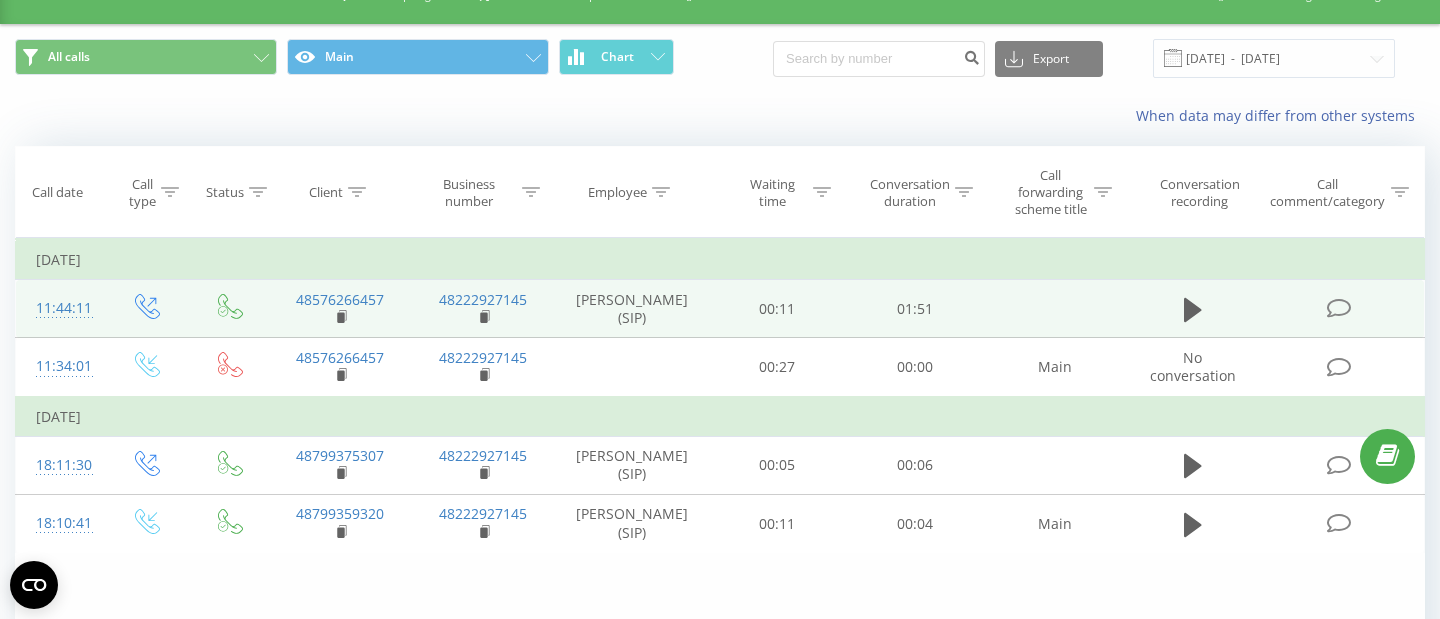 click on "11:44:11" at bounding box center [60, 308] 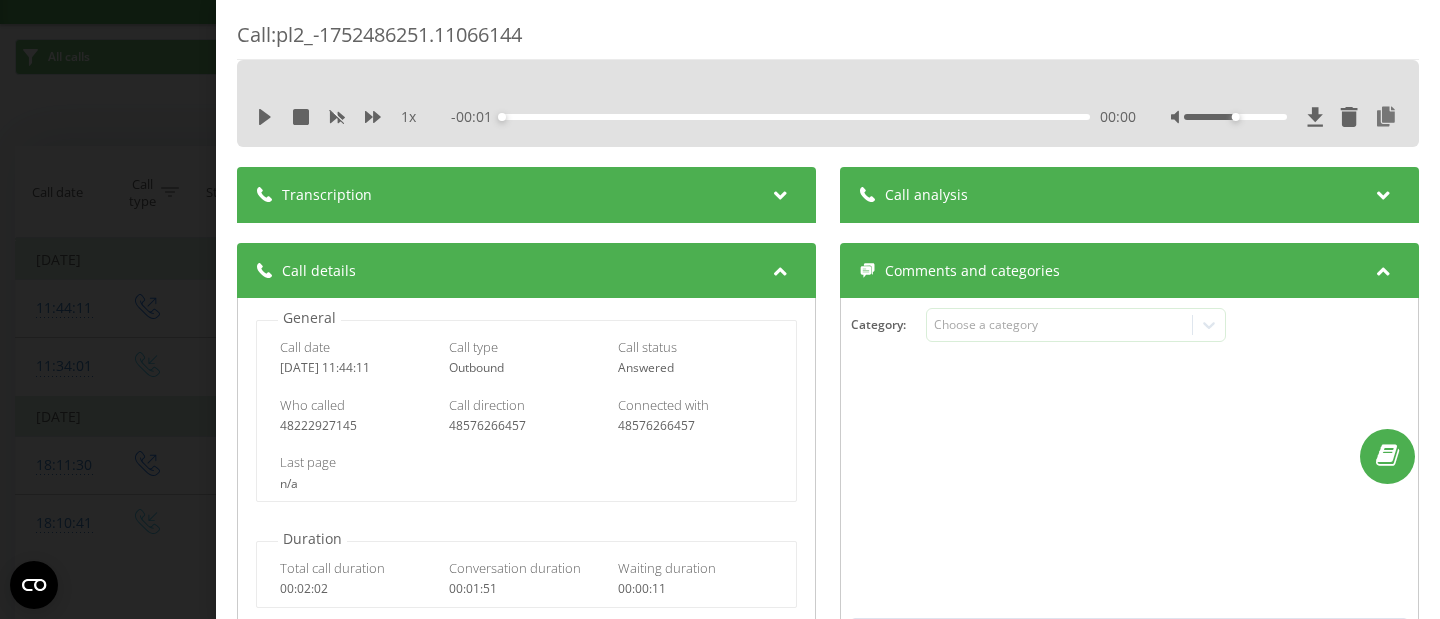 click on "Transcription" at bounding box center [526, 195] 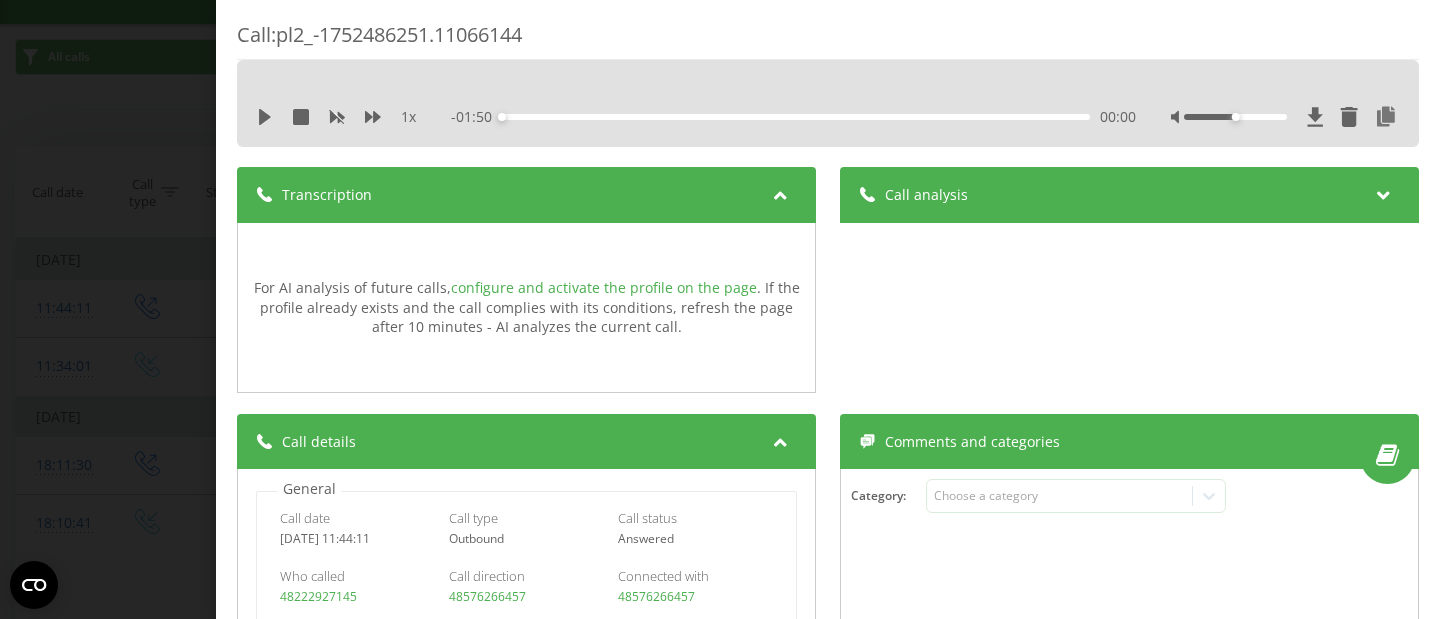 click on "configure and activate the profile on the page" at bounding box center [604, 287] 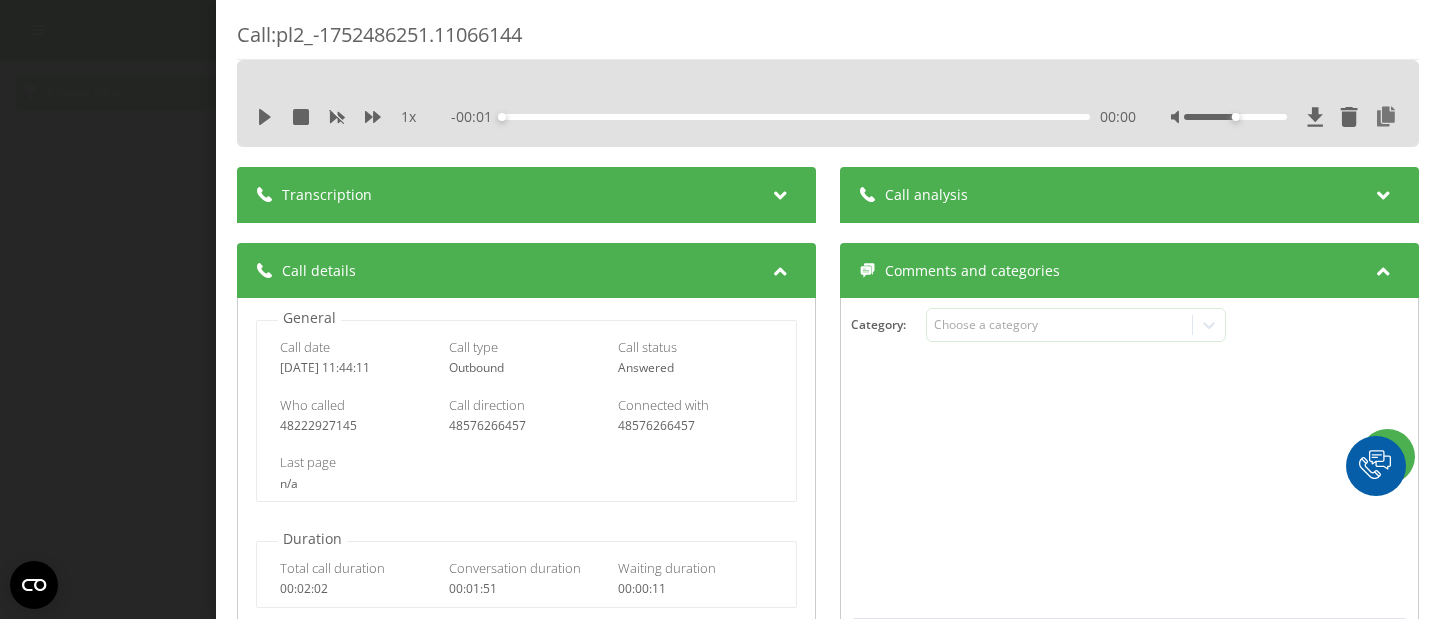 scroll, scrollTop: 0, scrollLeft: 0, axis: both 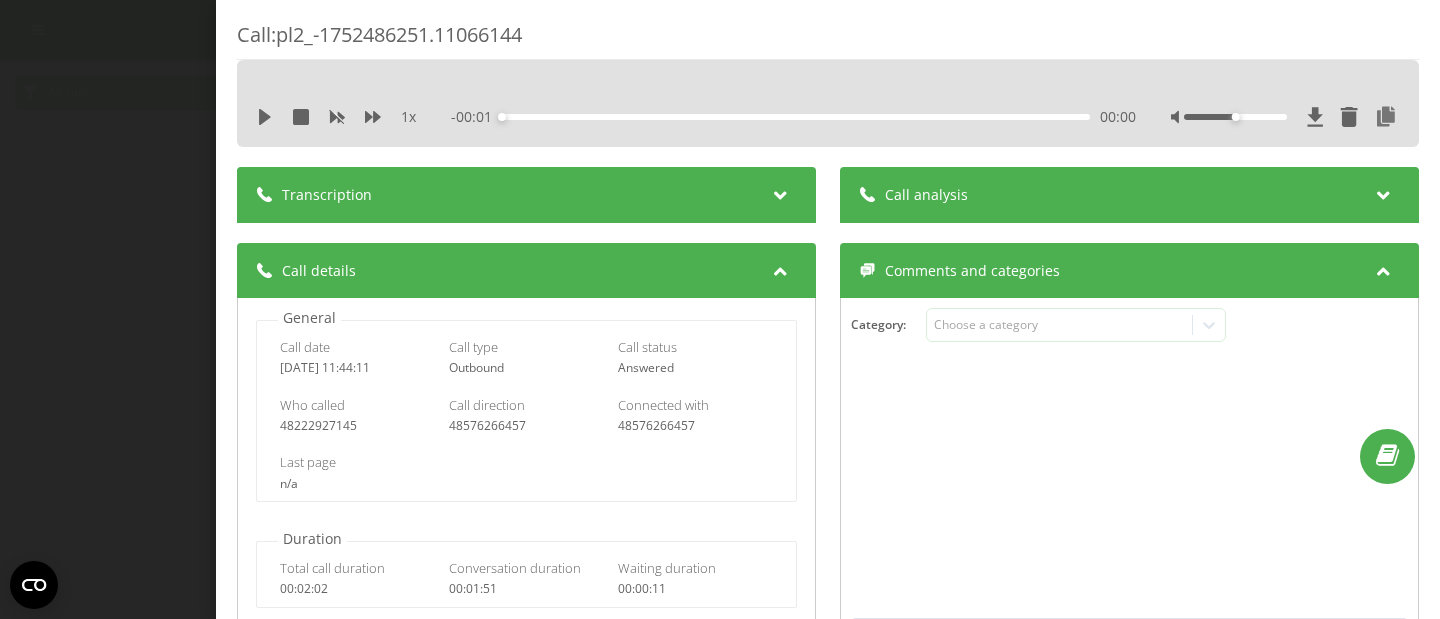 click on "Transcription" at bounding box center [526, 195] 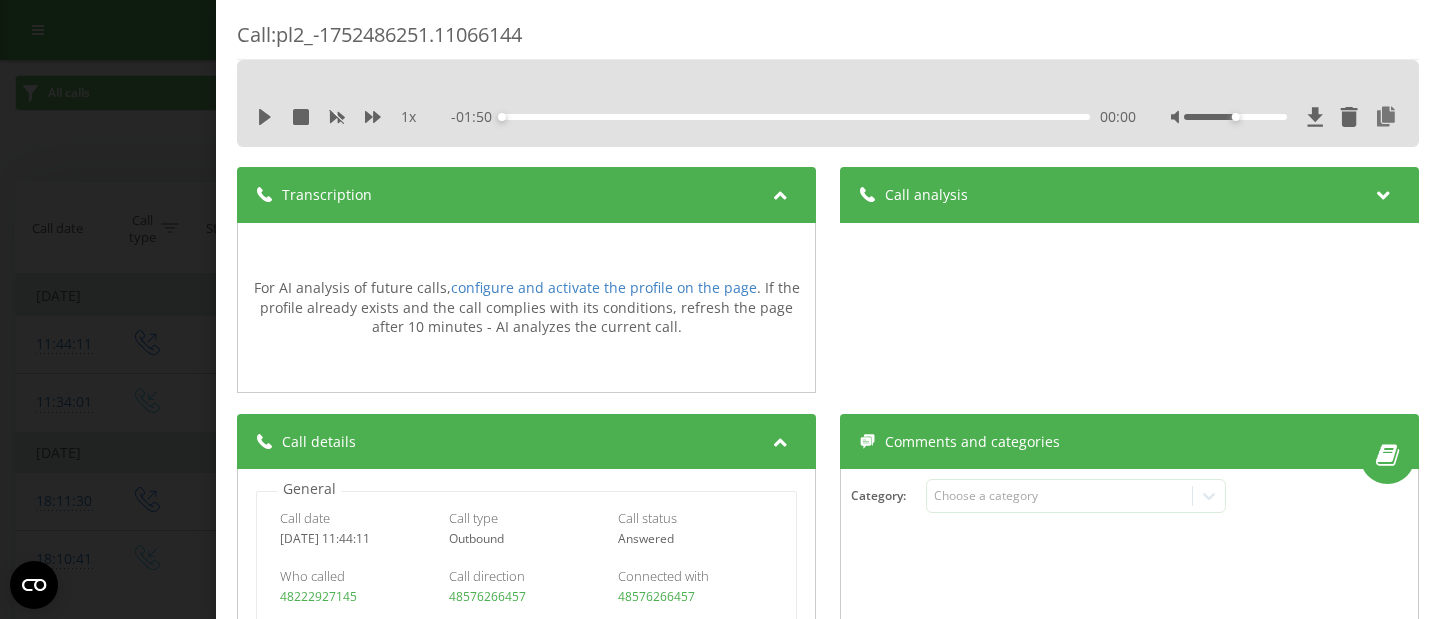 click on "Transcription" at bounding box center (526, 195) 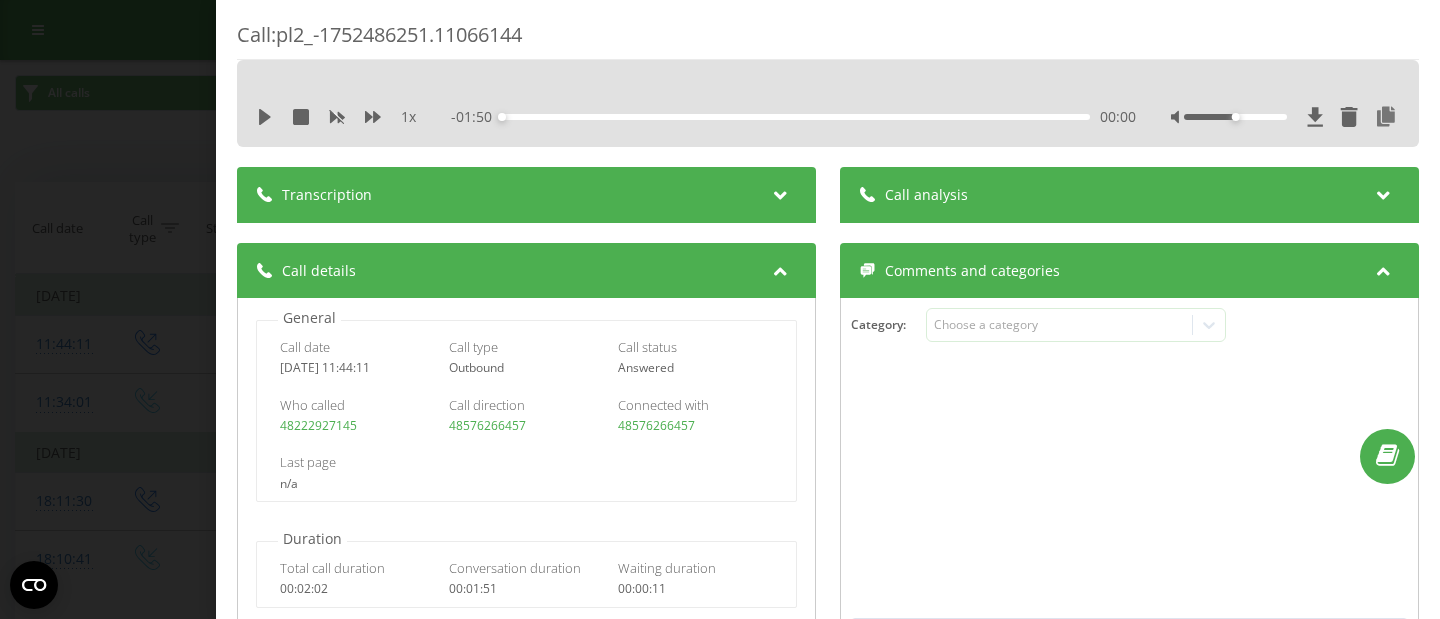 click on "Call analysis" at bounding box center [926, 195] 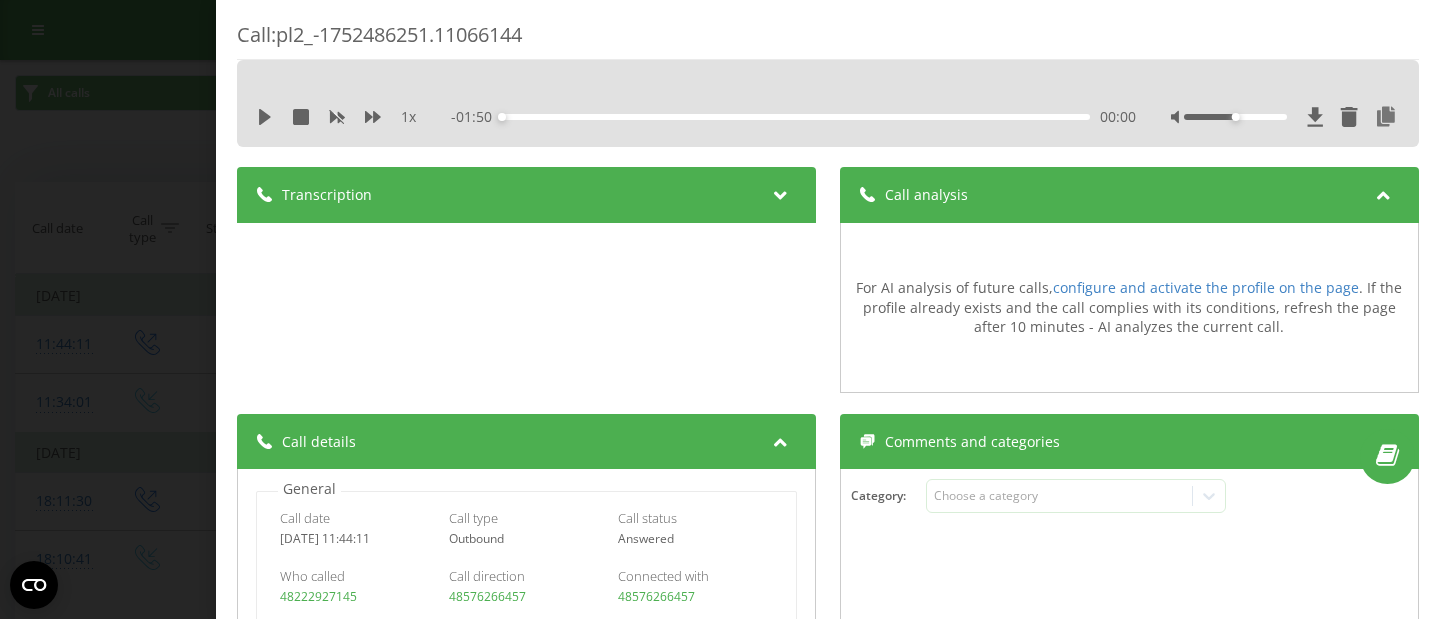click on "Call analysis" at bounding box center (926, 195) 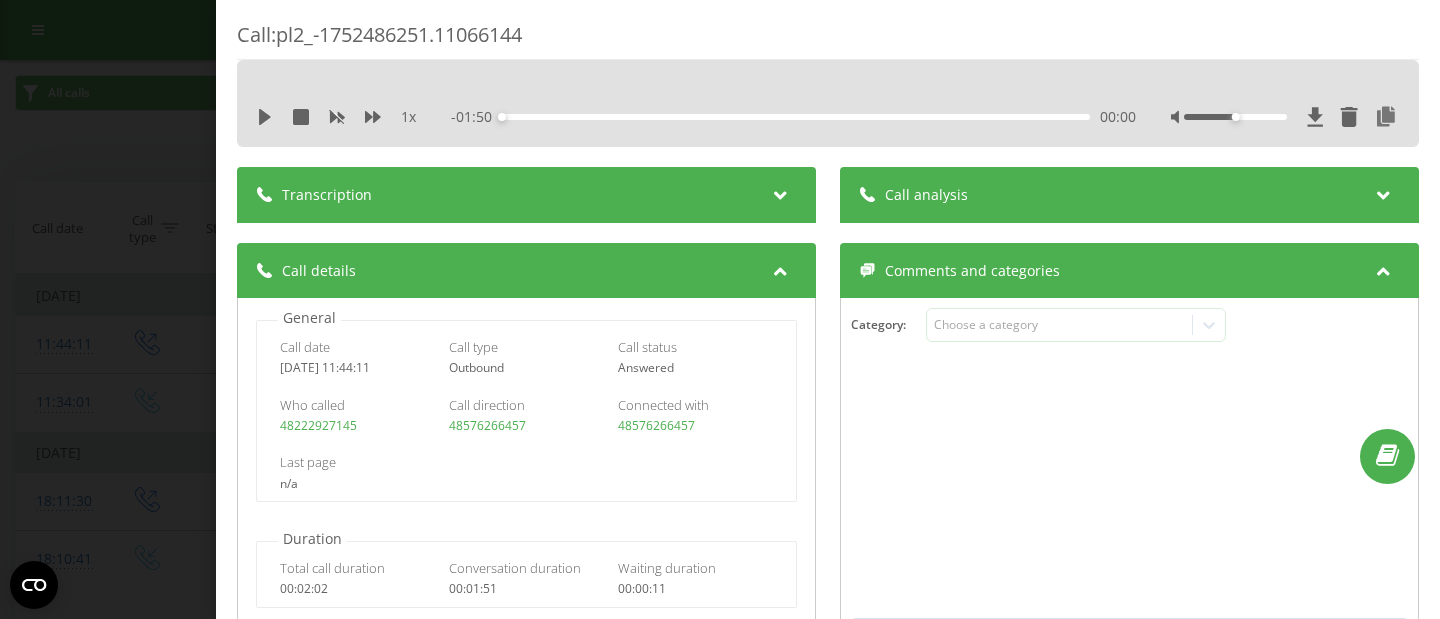 click on "Call :  pl2_-1752486251.11066144   1 x  - 01:50 00:00   00:00   Transcription For AI analysis of future calls,  configure and activate the profile on the page . If the profile already exists and the call complies with its conditions, refresh the page after 10 minutes - AI analyzes the current call. Call analysis For AI analysis of future calls,  configure and activate the profile on the page . If the profile already exists and the call complies with its conditions, refresh the page after 10 minutes - AI analyzes the current call. Call details General Call date [DATE] 11:44:11 Call type Outbound Call status Answered Who called [PHONE_NUMBER] Call direction 48576266457 Connected with 48576266457 Last page n/a Duration Total call duration 00:02:02 Conversation duration 00:01:51 Waiting duration 00:00:11 Comments and categories Category : Choose a category Visit Source n/a Medium n/a Campaign n/a Content n/a Term n/a Referral n/a Client Client 48576266457 IP address n/a Landing page n/a Call card link Copy :  0" at bounding box center (720, 309) 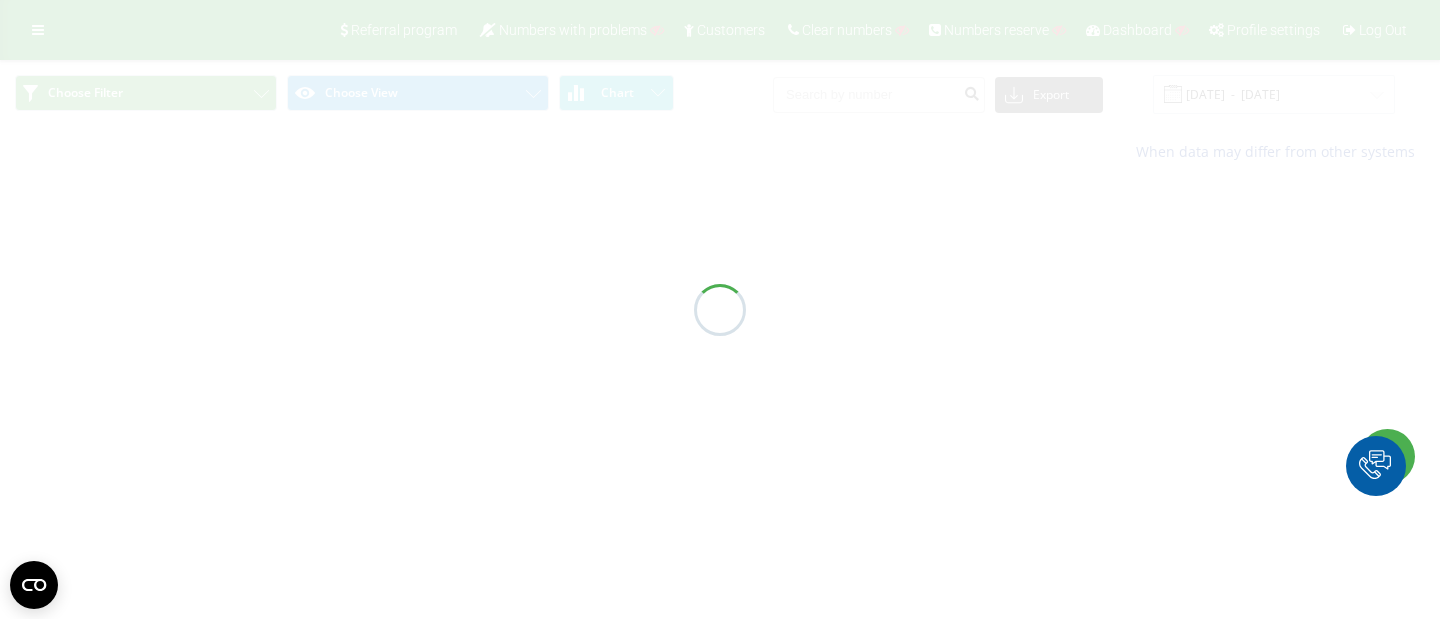 scroll, scrollTop: 0, scrollLeft: 0, axis: both 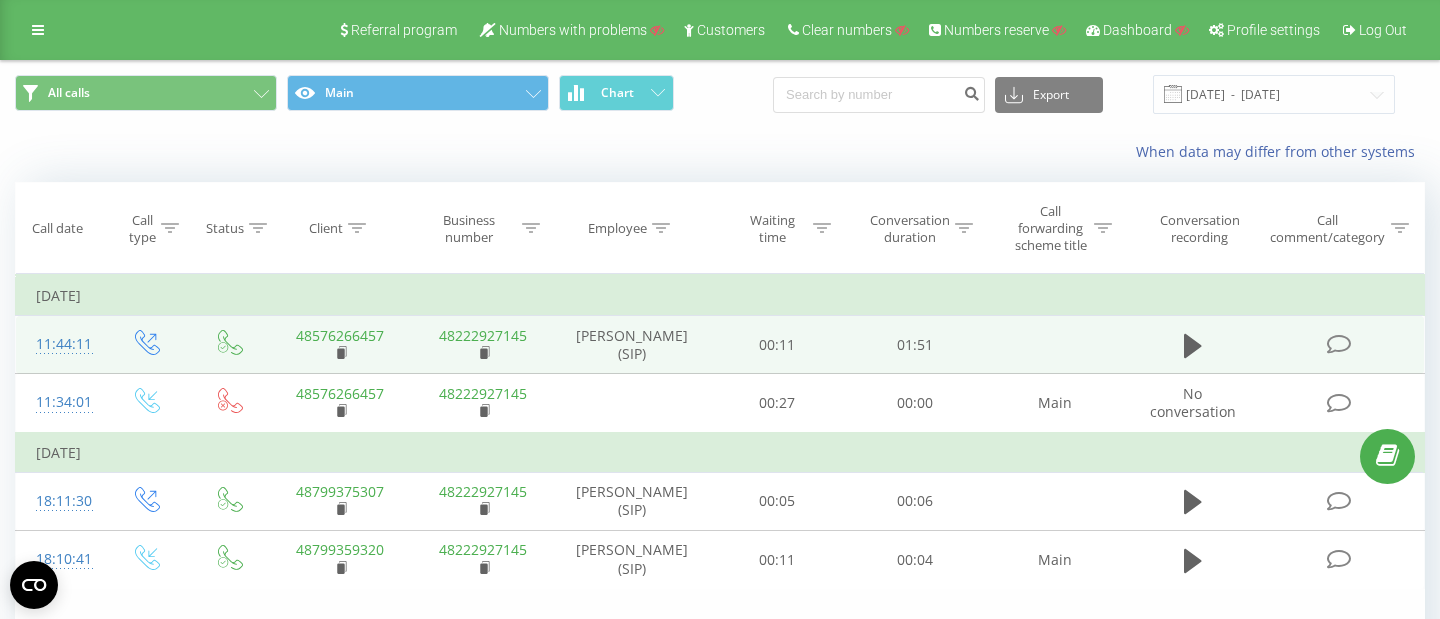 click on "11:44:11" at bounding box center (60, 344) 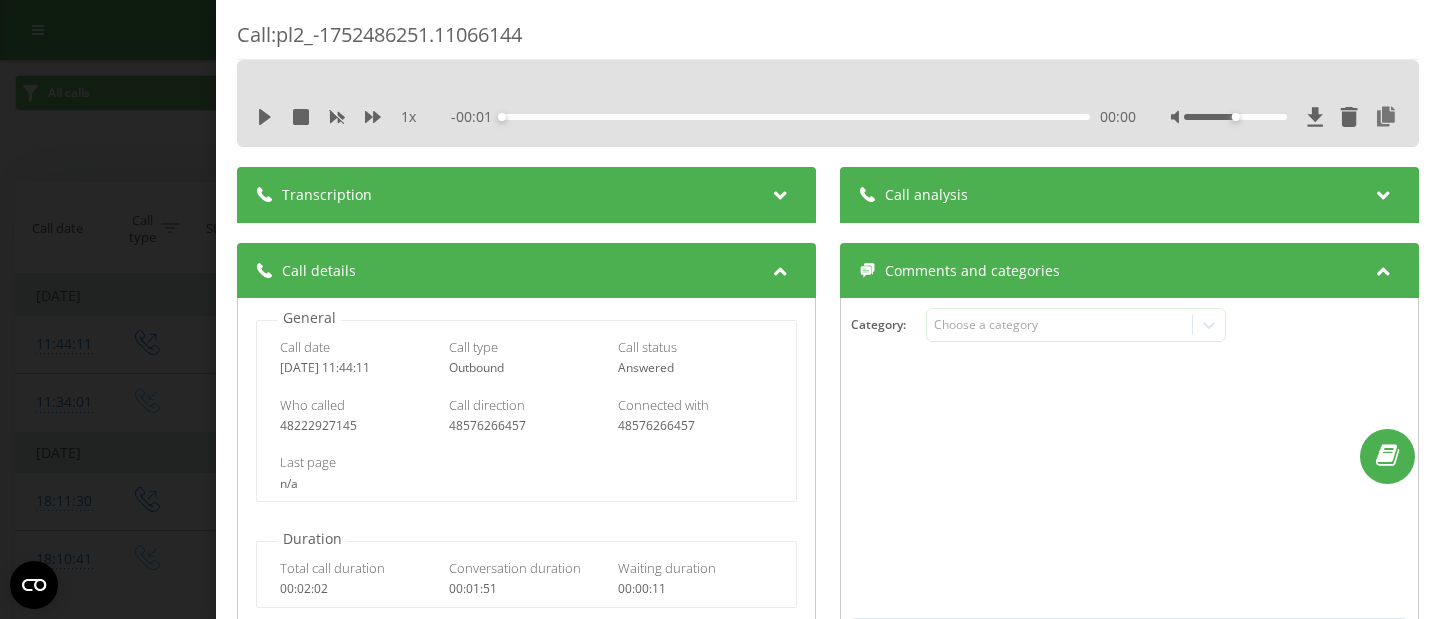 click on "Transcription" at bounding box center [526, 195] 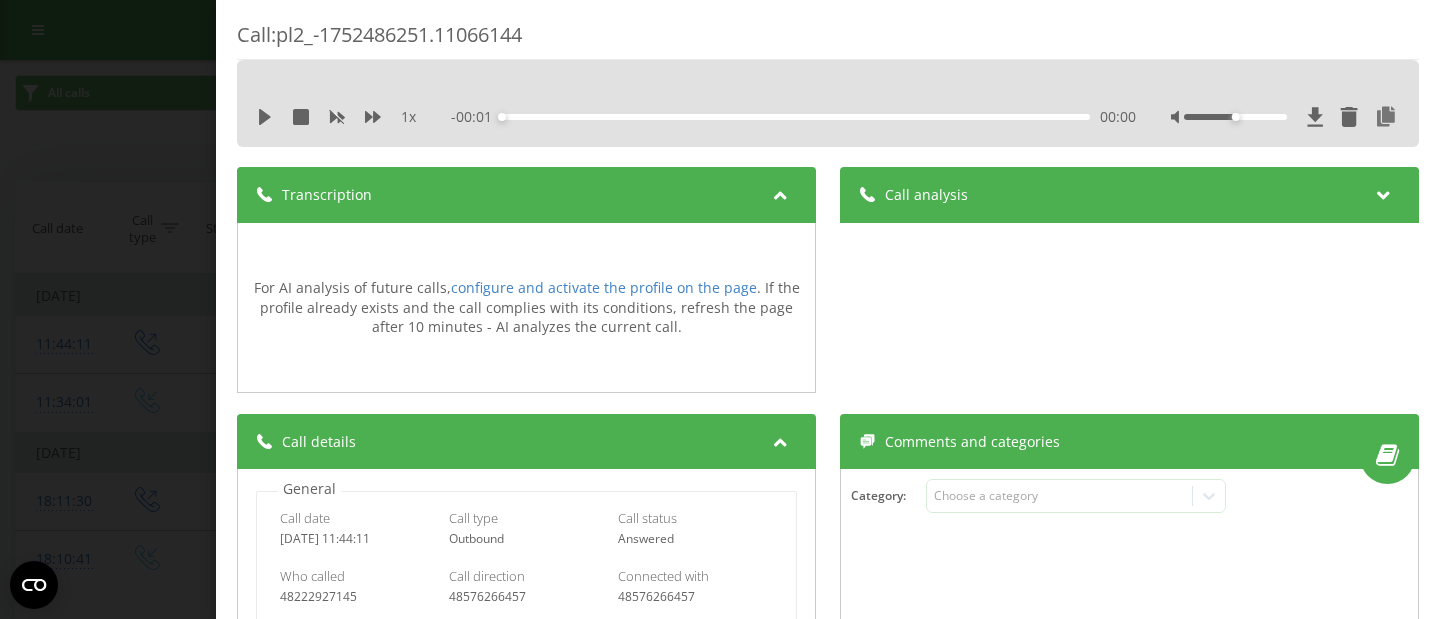 click on "Transcription" at bounding box center (526, 195) 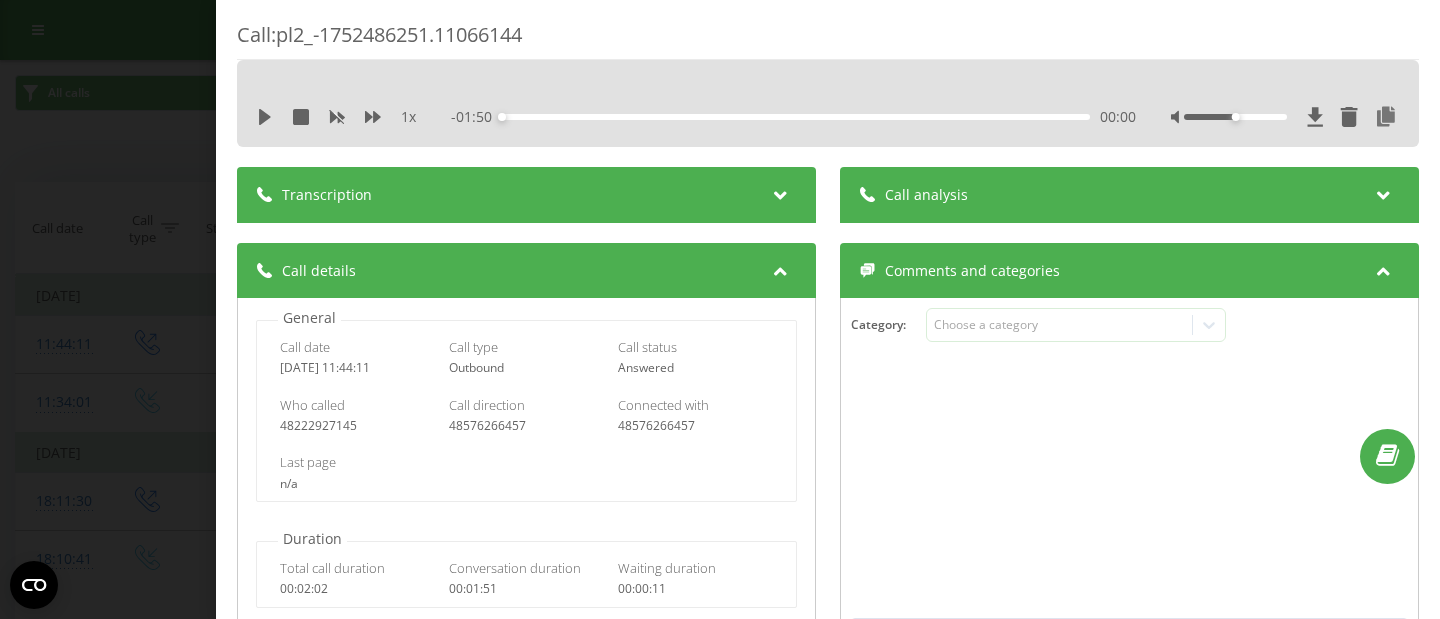 click on "Call :  pl2_-1752486251.11066144   1 x  - 01:50 00:00   00:00   Transcription For AI analysis of future calls,  configure and activate the profile on the page . If the profile already exists and the call complies with its conditions, refresh the page after 10 minutes - AI analyzes the current call. Call analysis For AI analysis of future calls,  configure and activate the profile on the page . If the profile already exists and the call complies with its conditions, refresh the page after 10 minutes - AI analyzes the current call. Call details General Call date [DATE] 11:44:11 Call type Outbound Call status Answered Who called [PHONE_NUMBER] Call direction 48576266457 Connected with 48576266457 Last page n/a Duration Total call duration 00:02:02 Conversation duration 00:01:51 Waiting duration 00:00:11 Comments and categories Category : Choose a category Visit Source n/a Medium n/a Campaign n/a Content n/a Term n/a Referral n/a Client Client 48576266457 IP address n/a Landing page n/a Call card link Copy :  0" at bounding box center (720, 309) 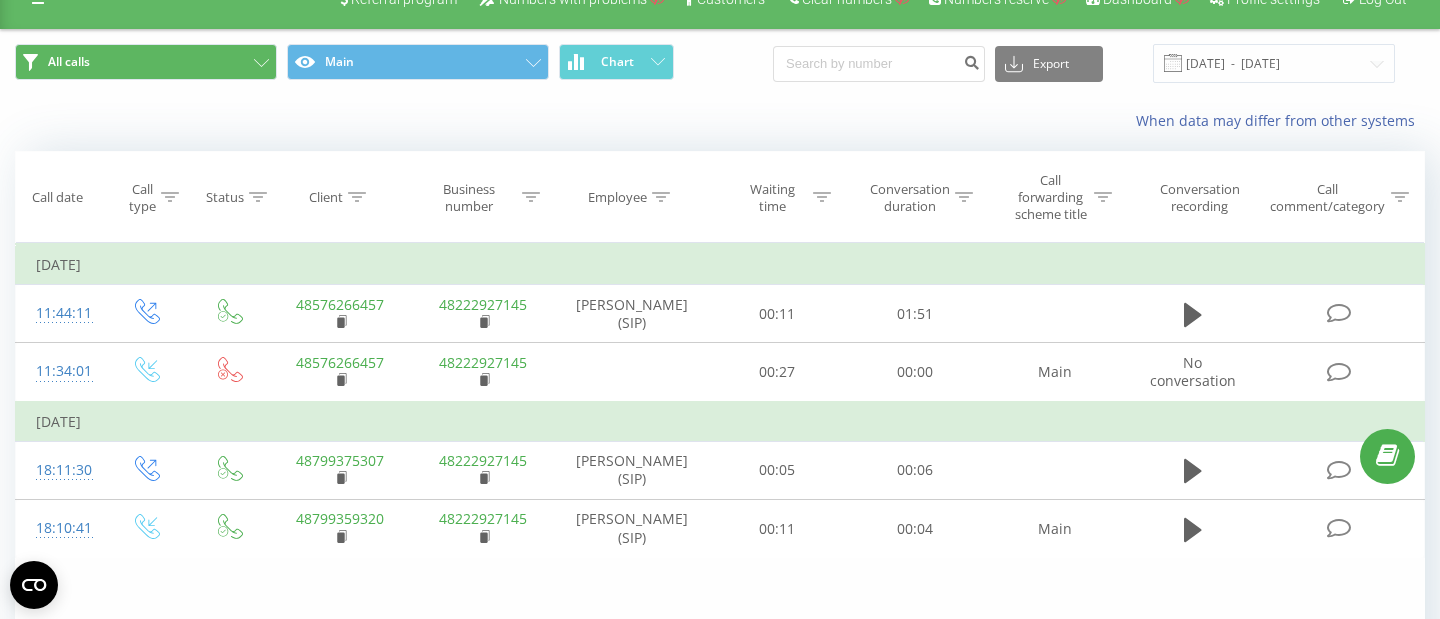 scroll, scrollTop: 0, scrollLeft: 0, axis: both 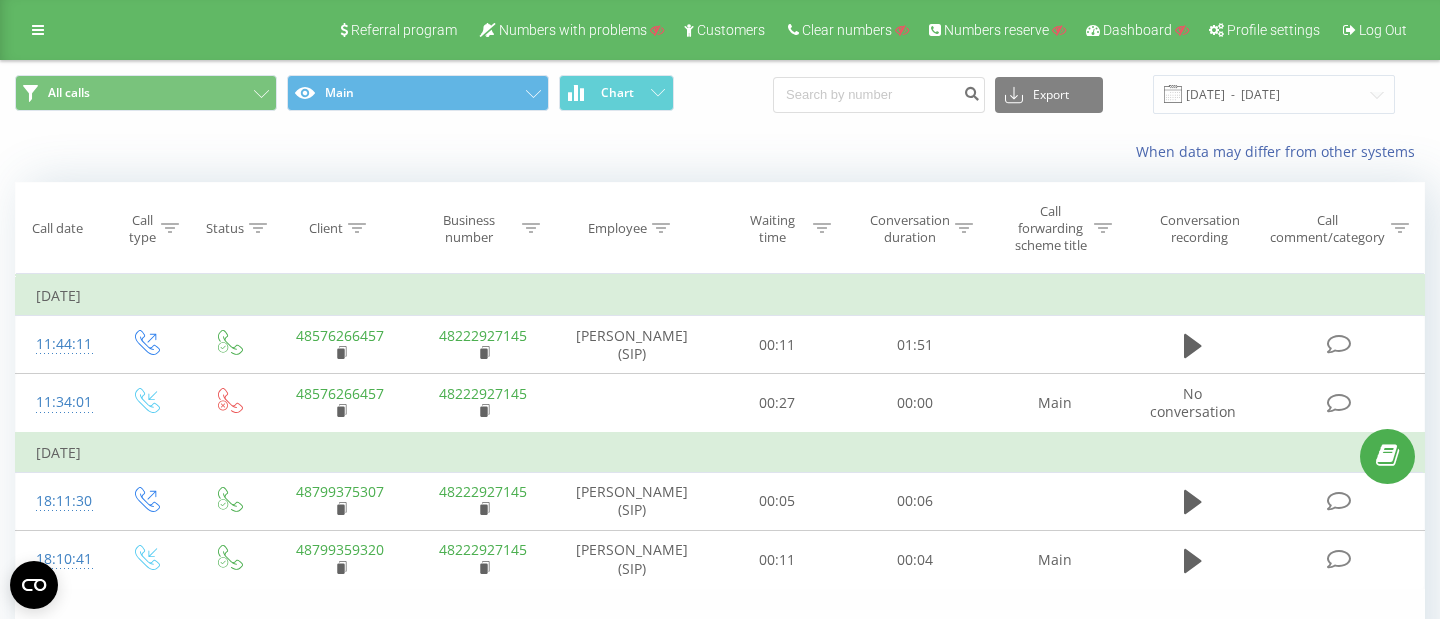 click on "Referral program Numbers with problems Customers Clear numbers Numbers reserve Dashboard Profile settings Log Out" at bounding box center [720, 30] 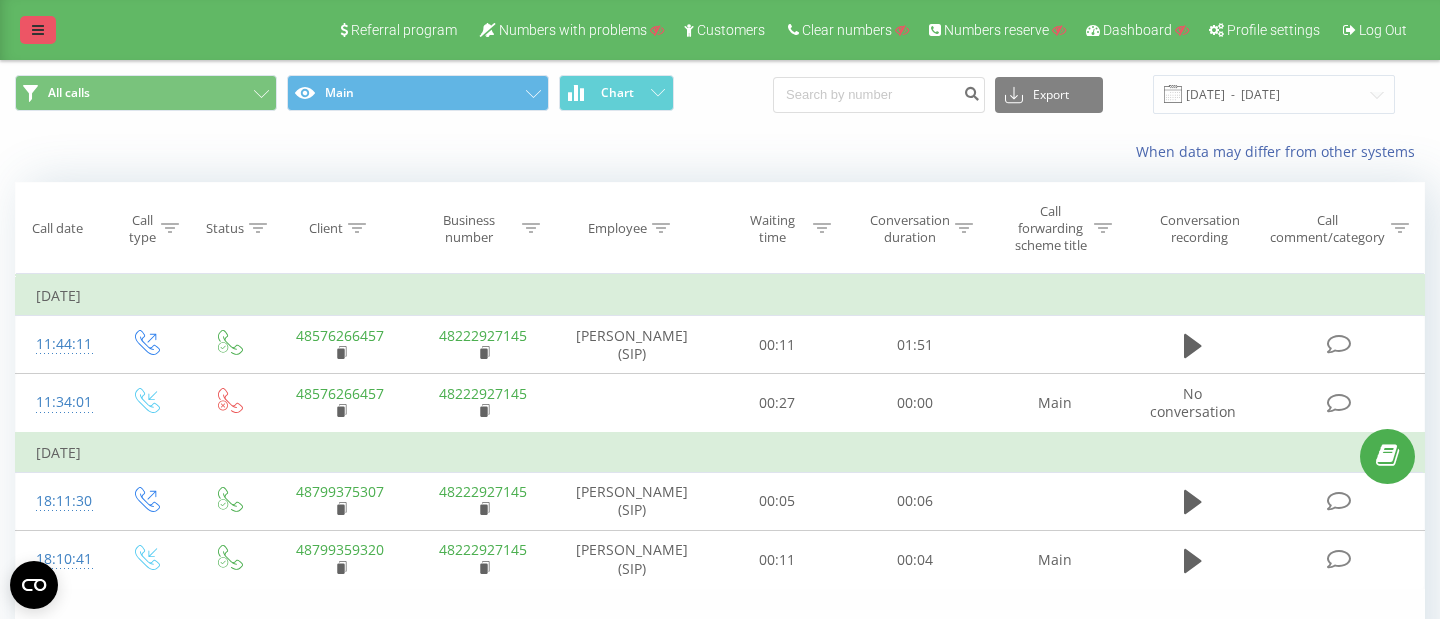 click at bounding box center [38, 30] 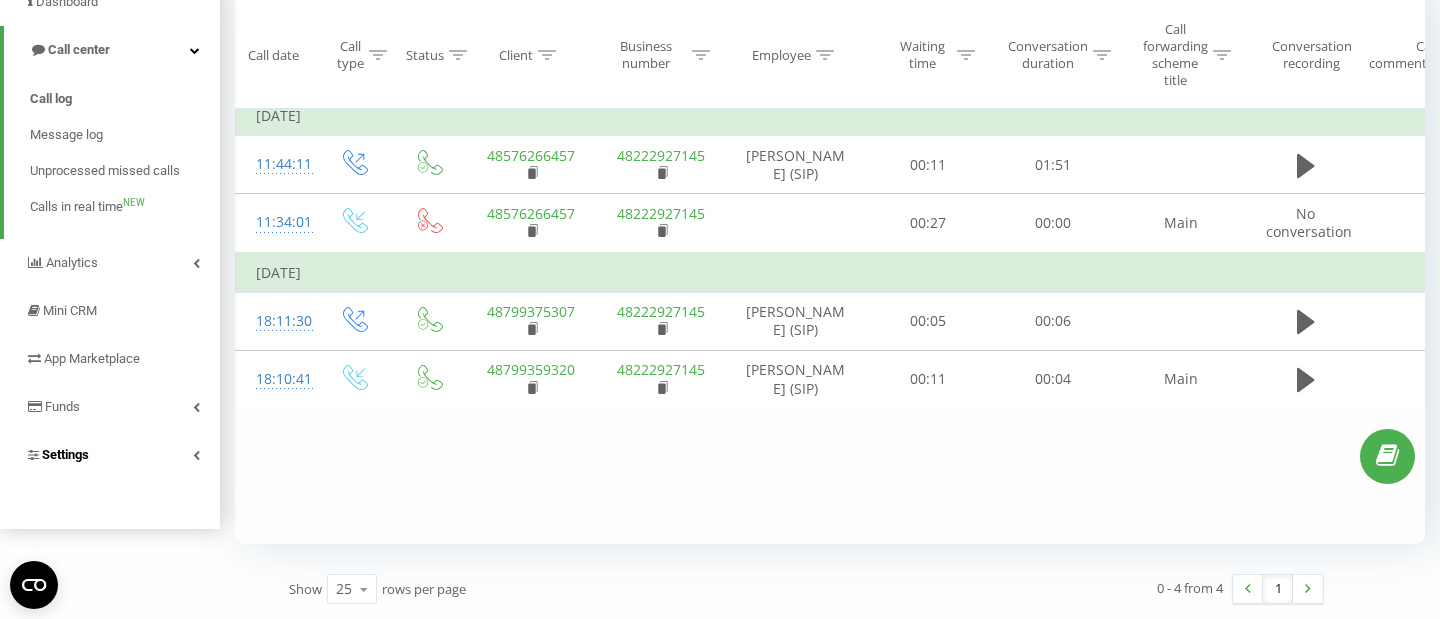 click on "Settings" at bounding box center (110, 455) 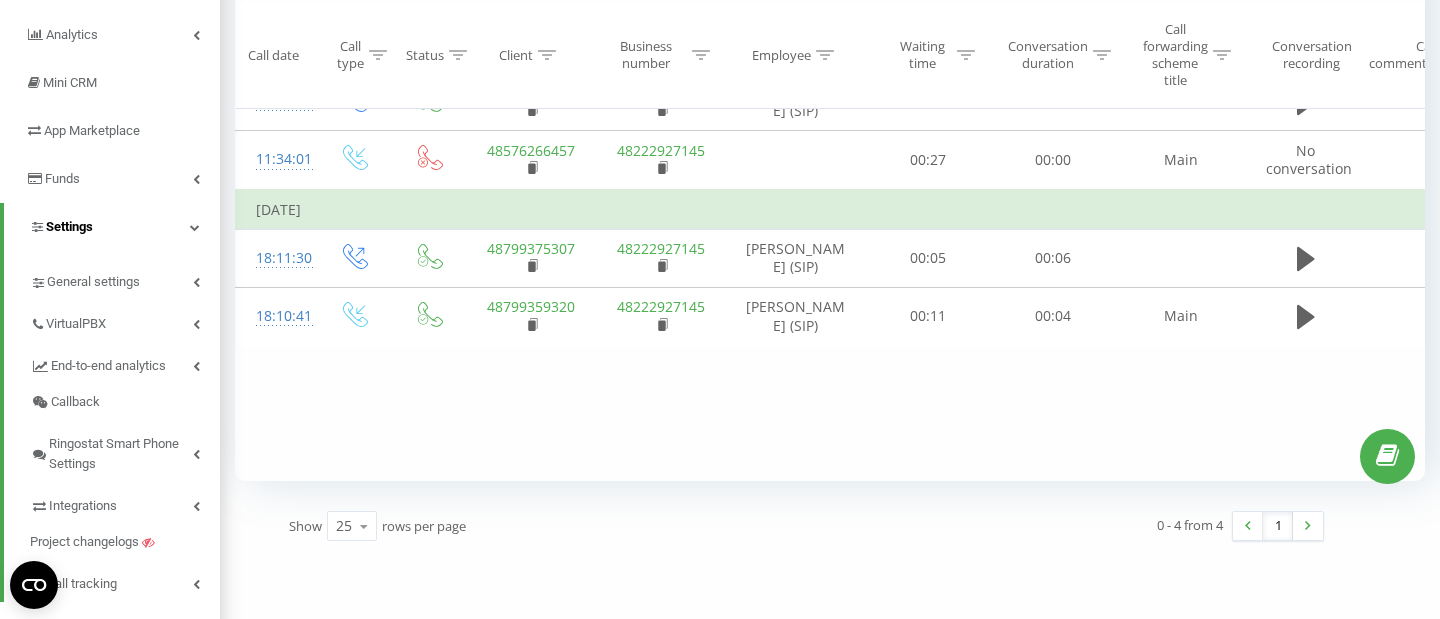 scroll, scrollTop: 294, scrollLeft: 0, axis: vertical 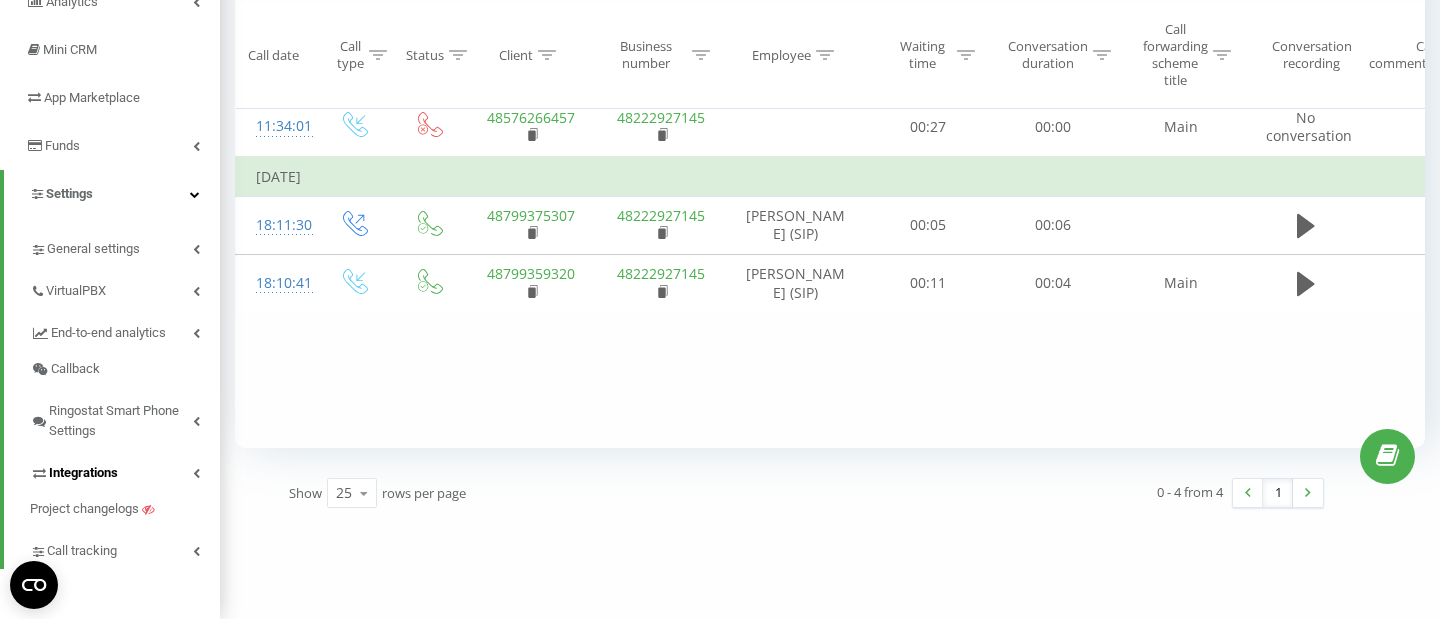 click on "Integrations" at bounding box center (83, 473) 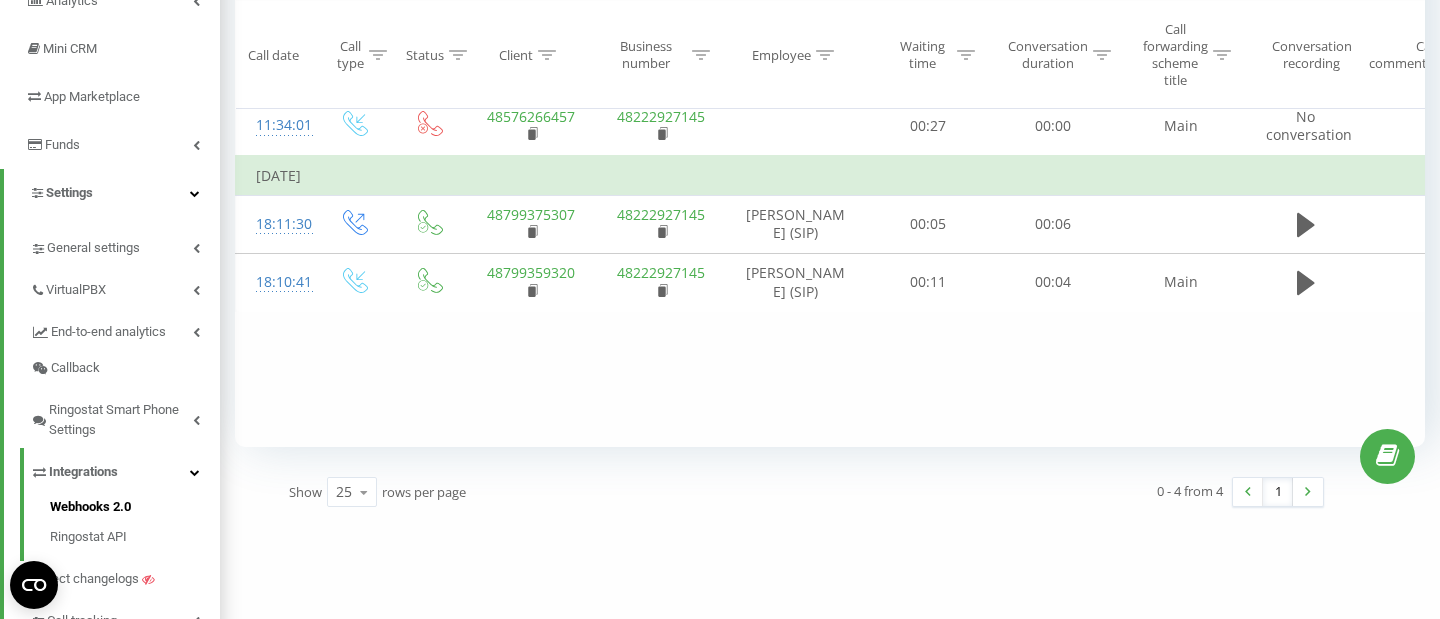 click on "Webhooks 2.0" at bounding box center (135, 509) 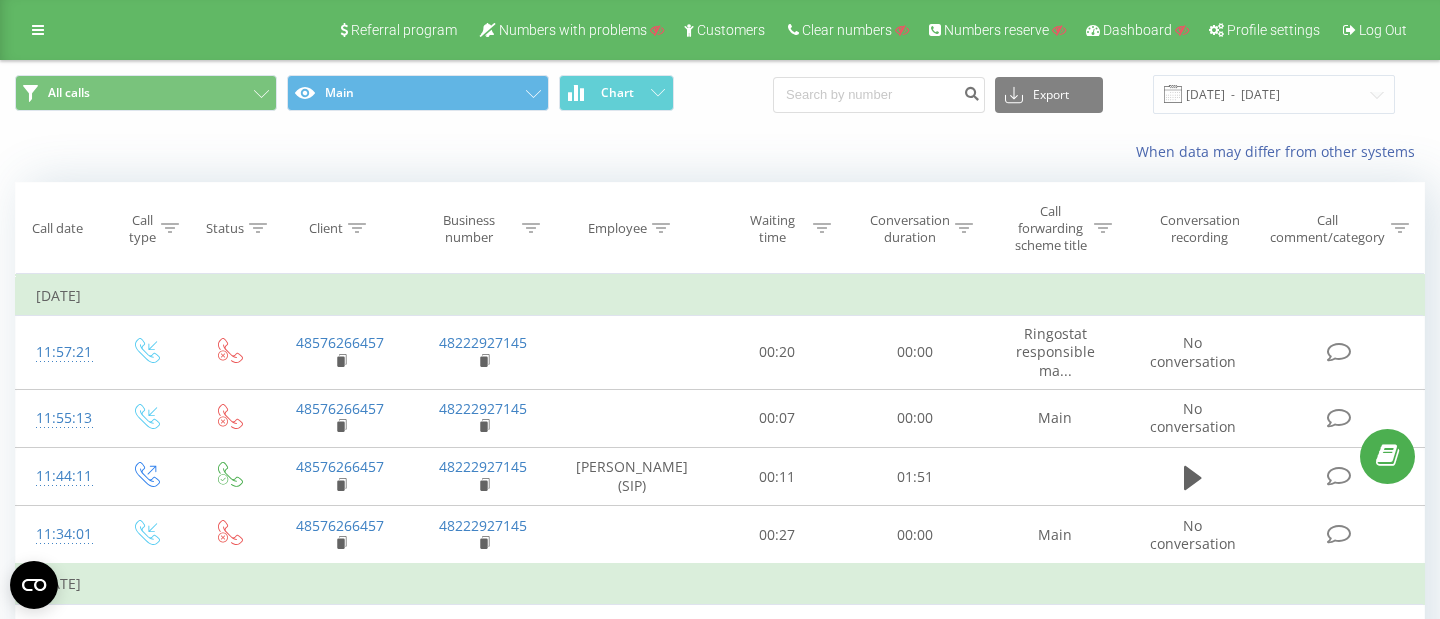 scroll, scrollTop: 0, scrollLeft: 0, axis: both 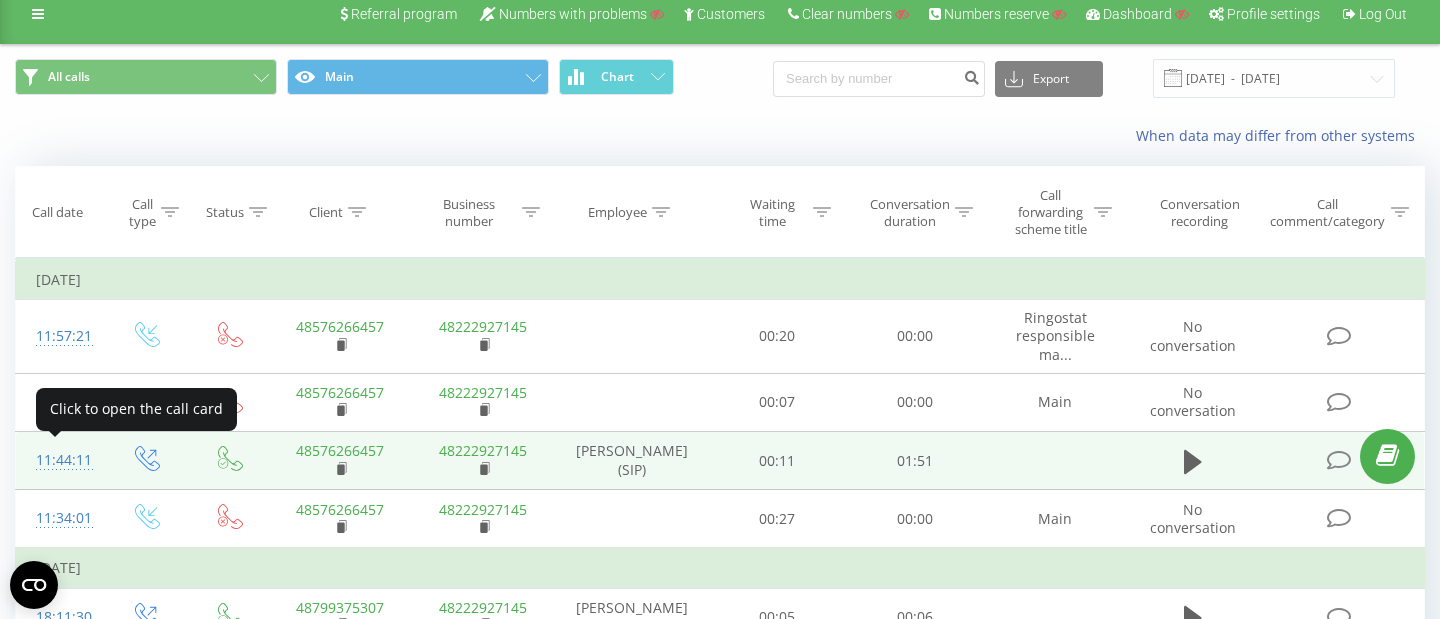 click on "11:44:11" at bounding box center [60, 460] 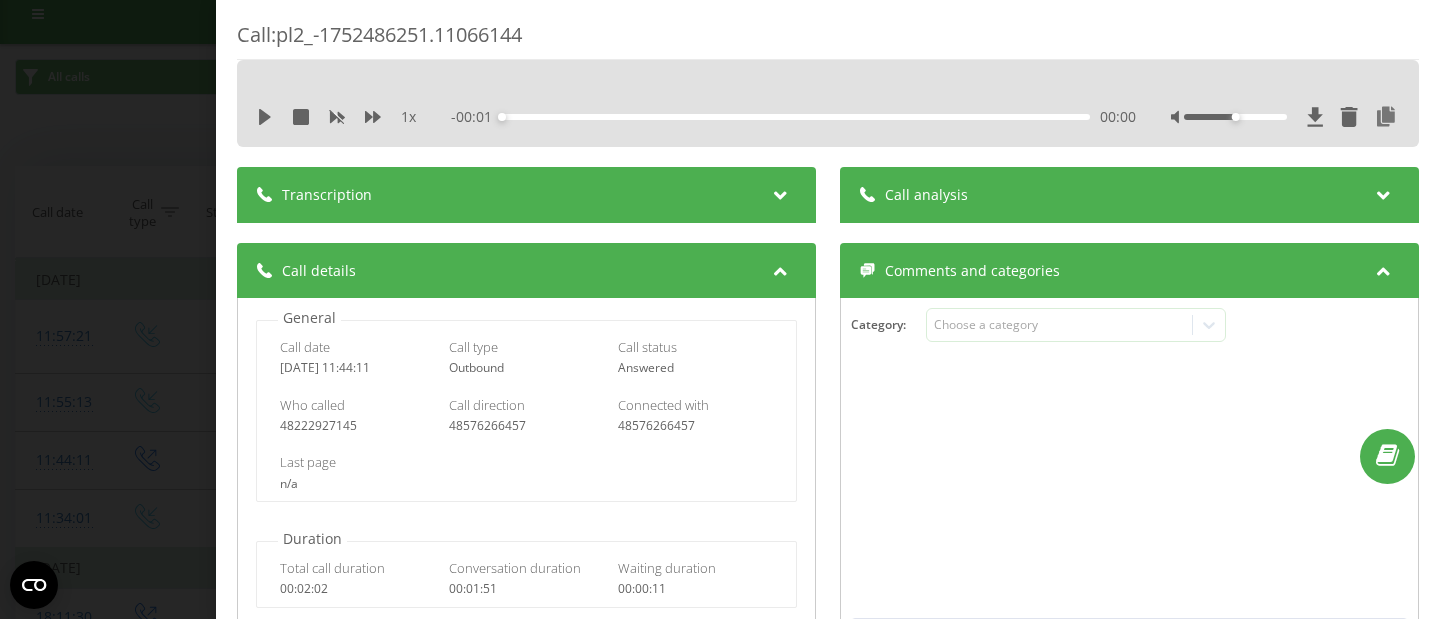 click on "Transcription" at bounding box center (526, 195) 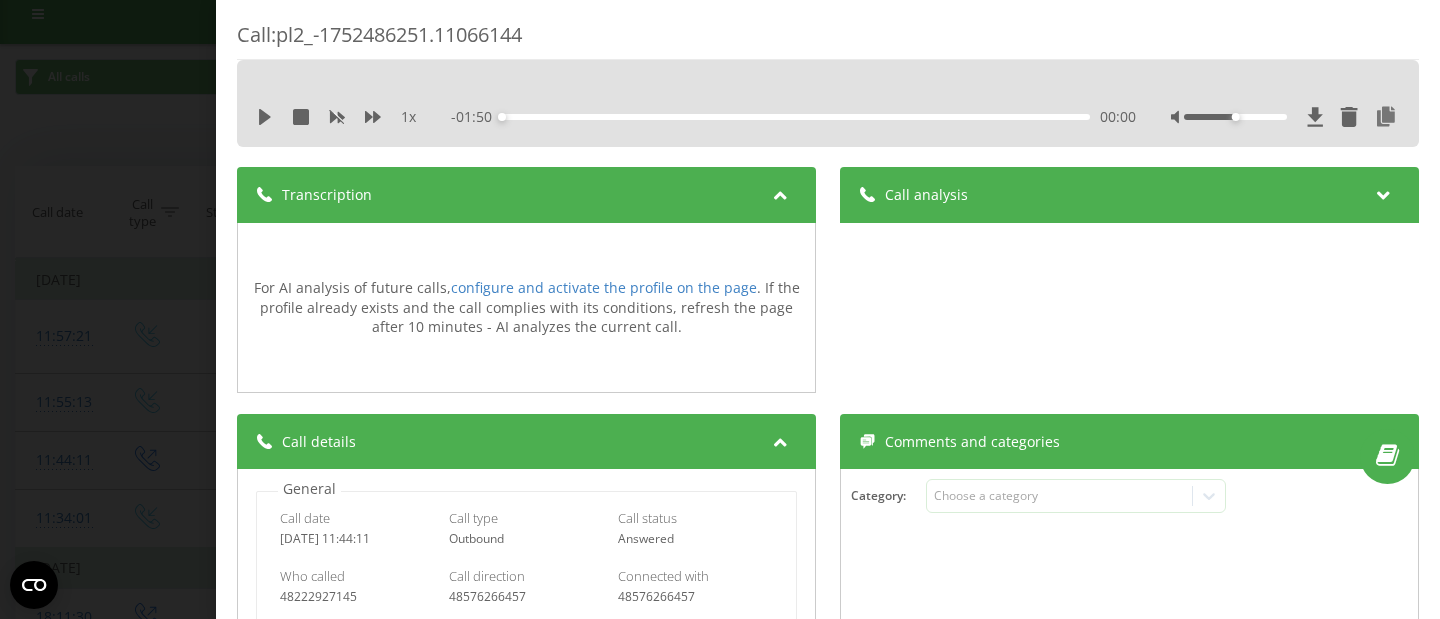 click on "Transcription" at bounding box center (526, 195) 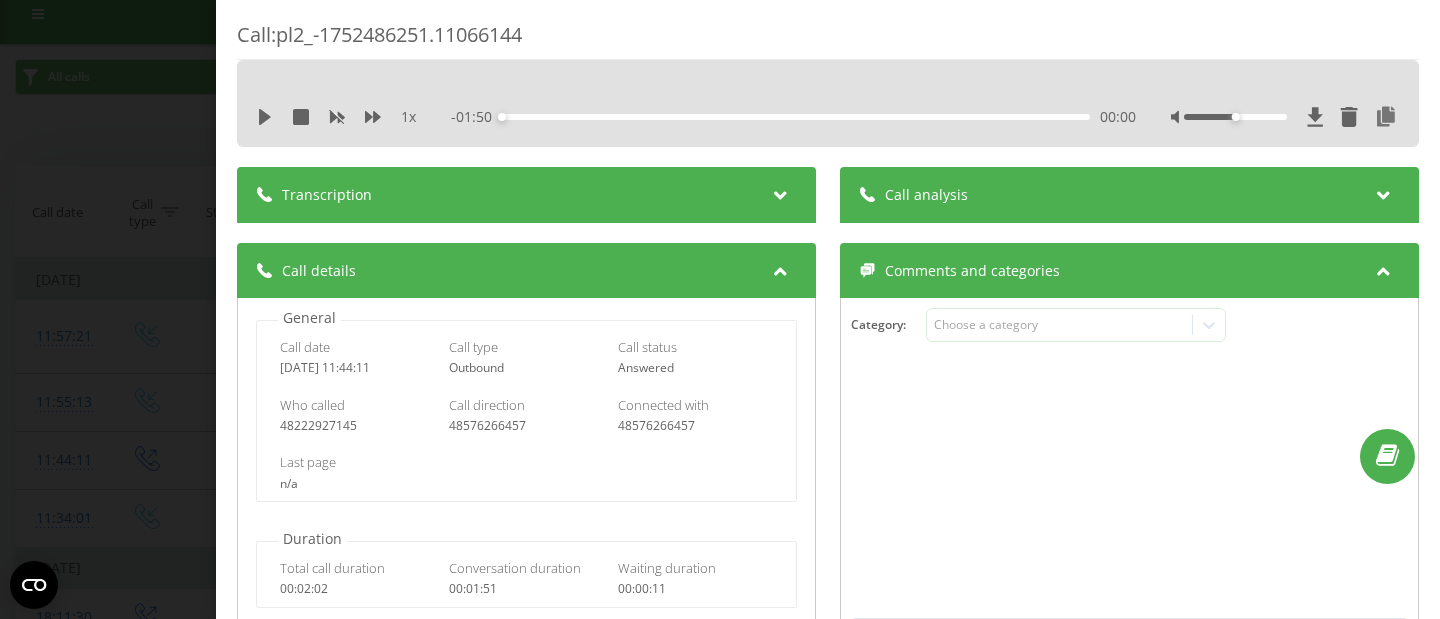 click on "Call analysis" at bounding box center (1129, 195) 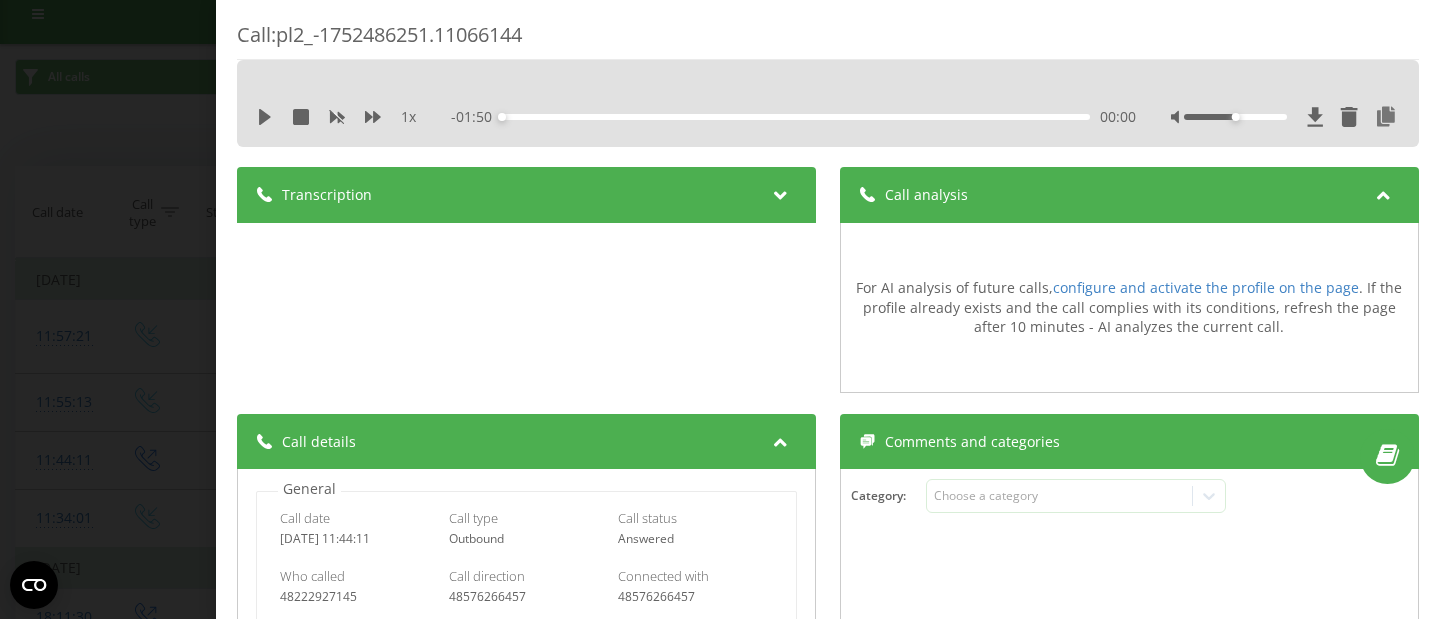click on "Transcription" at bounding box center [526, 195] 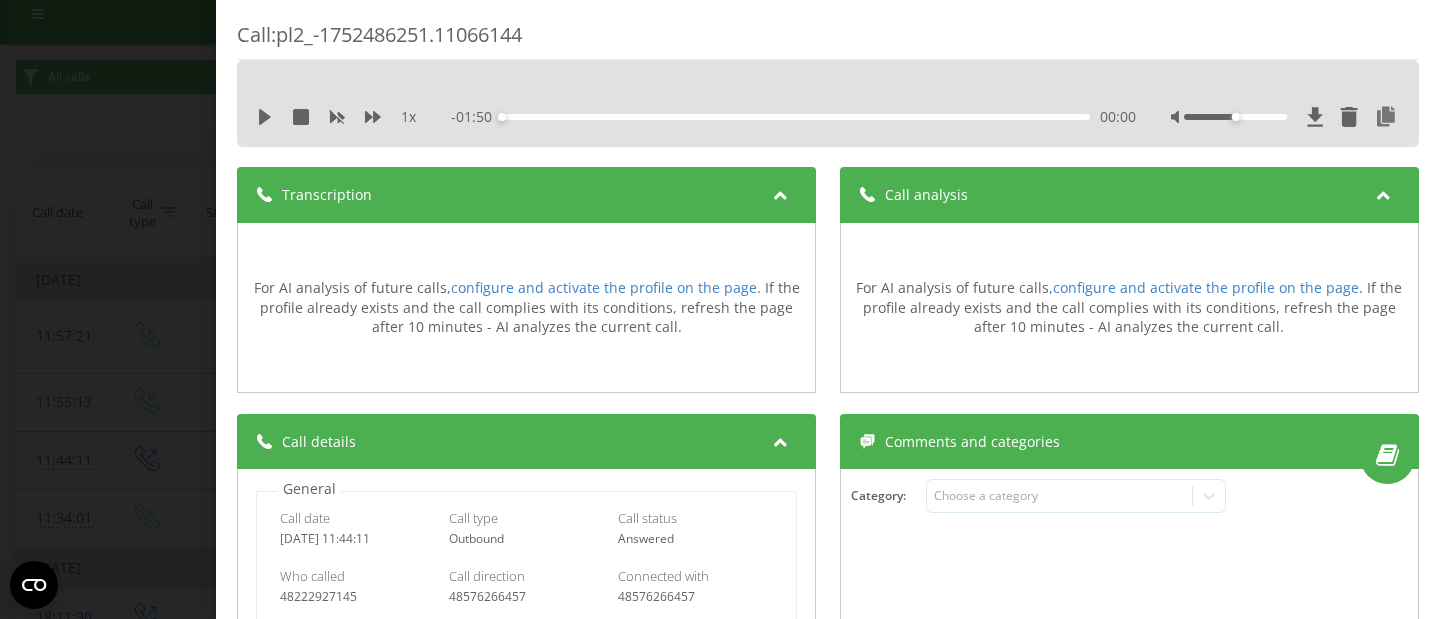 click on "Call analysis" at bounding box center [926, 195] 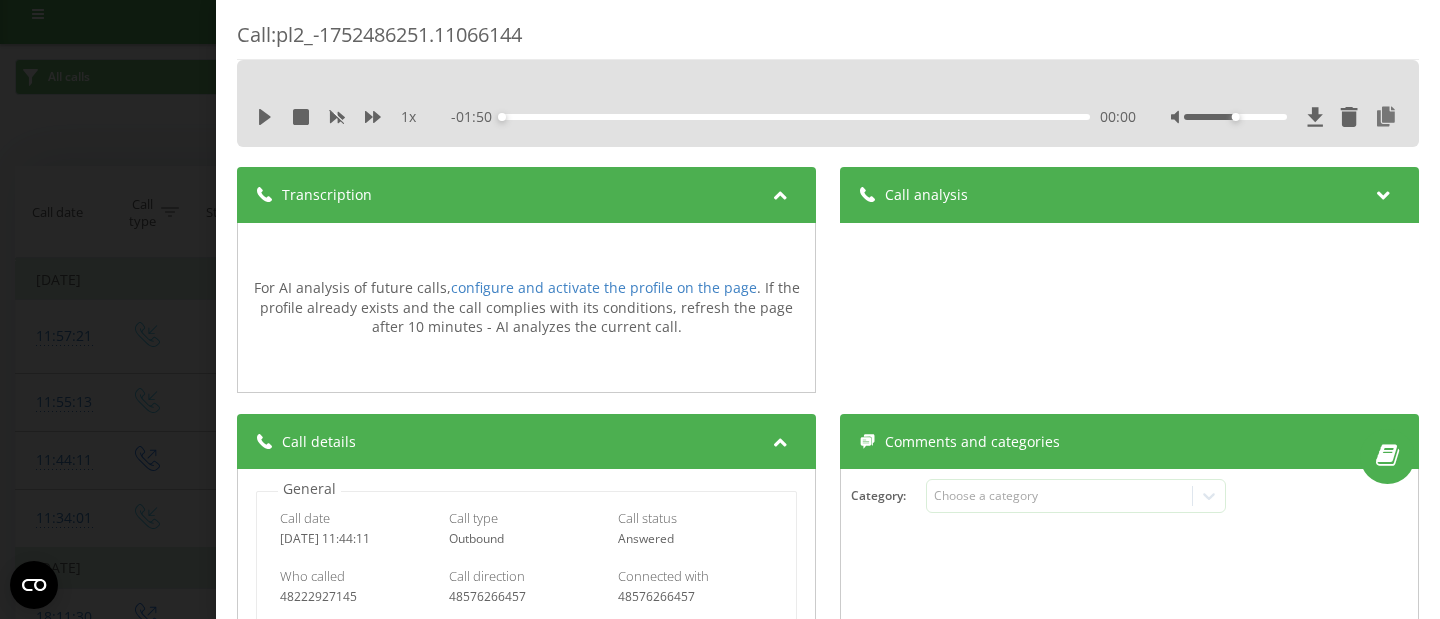 click on "Transcription" at bounding box center [526, 195] 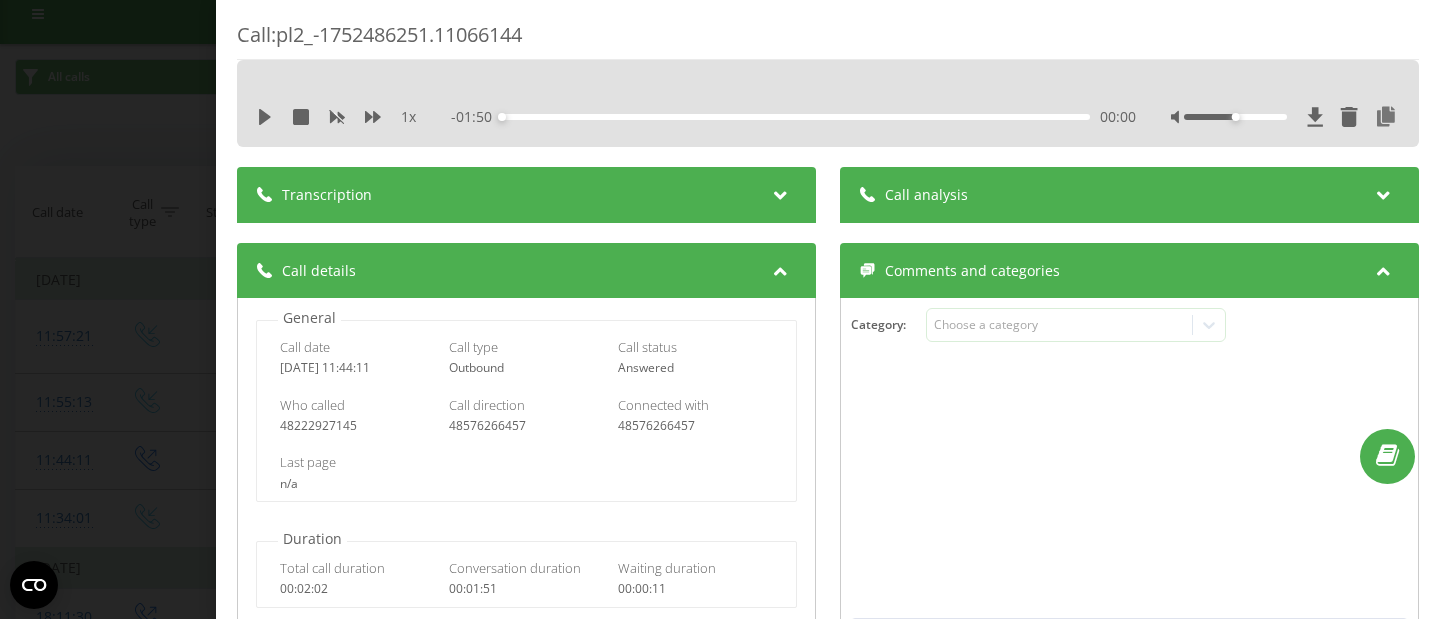 click on "Call :  pl2_-1752486251.11066144   1 x  - 01:50 00:00   00:00   Transcription For AI analysis of future calls,  configure and activate the profile on the page . If the profile already exists and the call complies with its conditions, refresh the page after 10 minutes - AI analyzes the current call. Call analysis For AI analysis of future calls,  configure and activate the profile on the page . If the profile already exists and the call complies with its conditions, refresh the page after 10 minutes - AI analyzes the current call. Call details General Call date 2025-07-14 11:44:11 Call type Outbound Call status Answered Who called 48222927145 Call direction 48576266457 Connected with 48576266457 Last page n/a Duration Total call duration 00:02:02 Conversation duration 00:01:51 Waiting duration 00:00:11 Comments and categories Category : Choose a category Visit Source n/a Medium n/a Campaign n/a Content n/a Term n/a Referral n/a Client Client 48576266457 IP address n/a Landing page n/a Call card link Copy :  0" at bounding box center [720, 309] 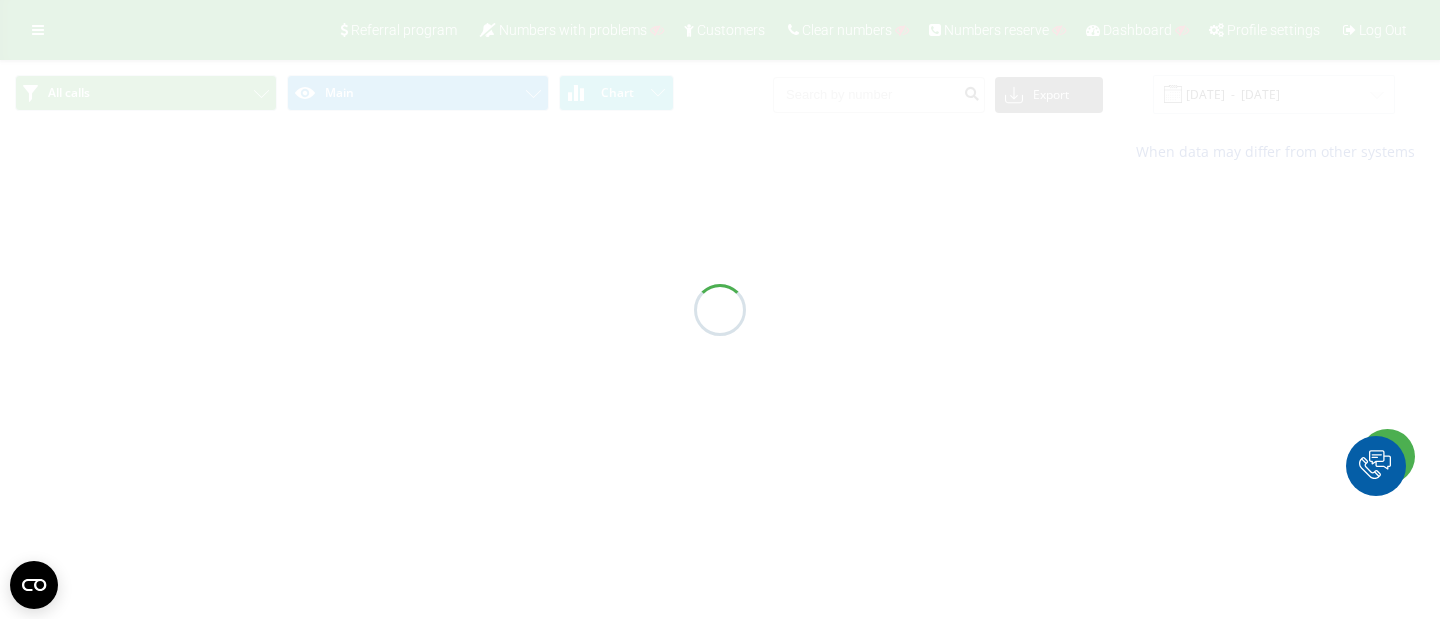 scroll, scrollTop: 0, scrollLeft: 0, axis: both 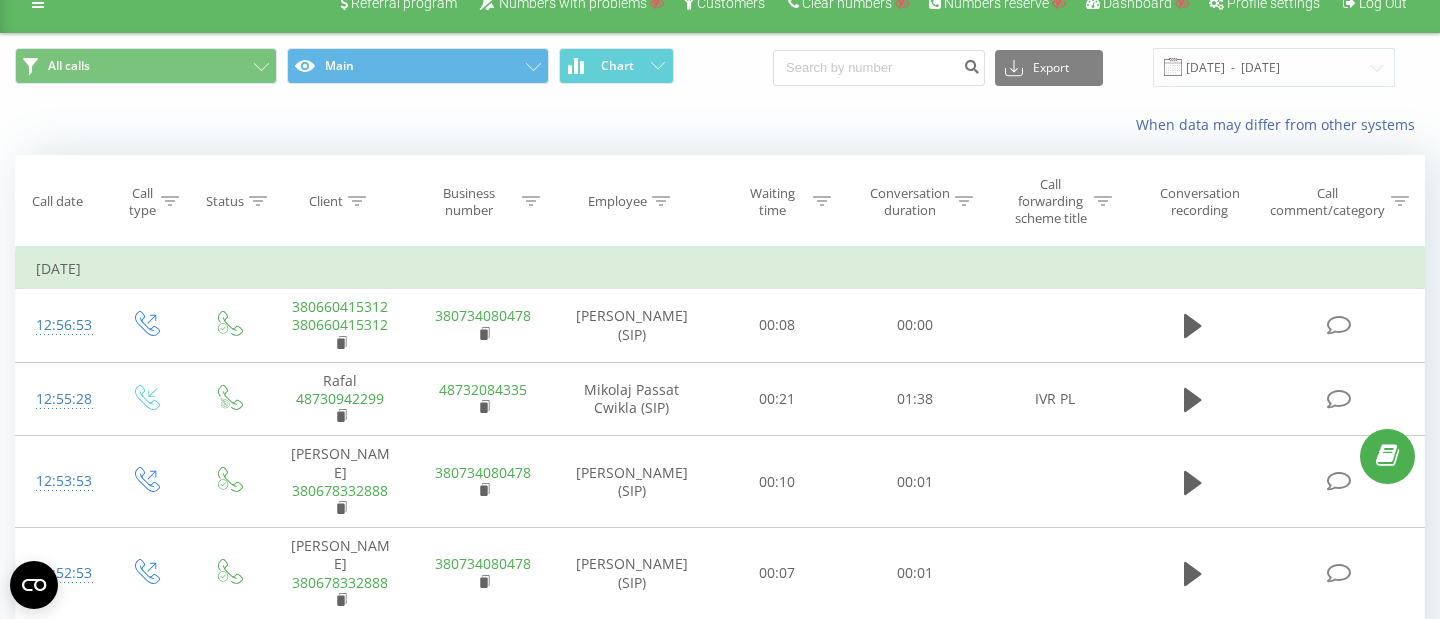 click on "Conversation duration" at bounding box center (921, 202) 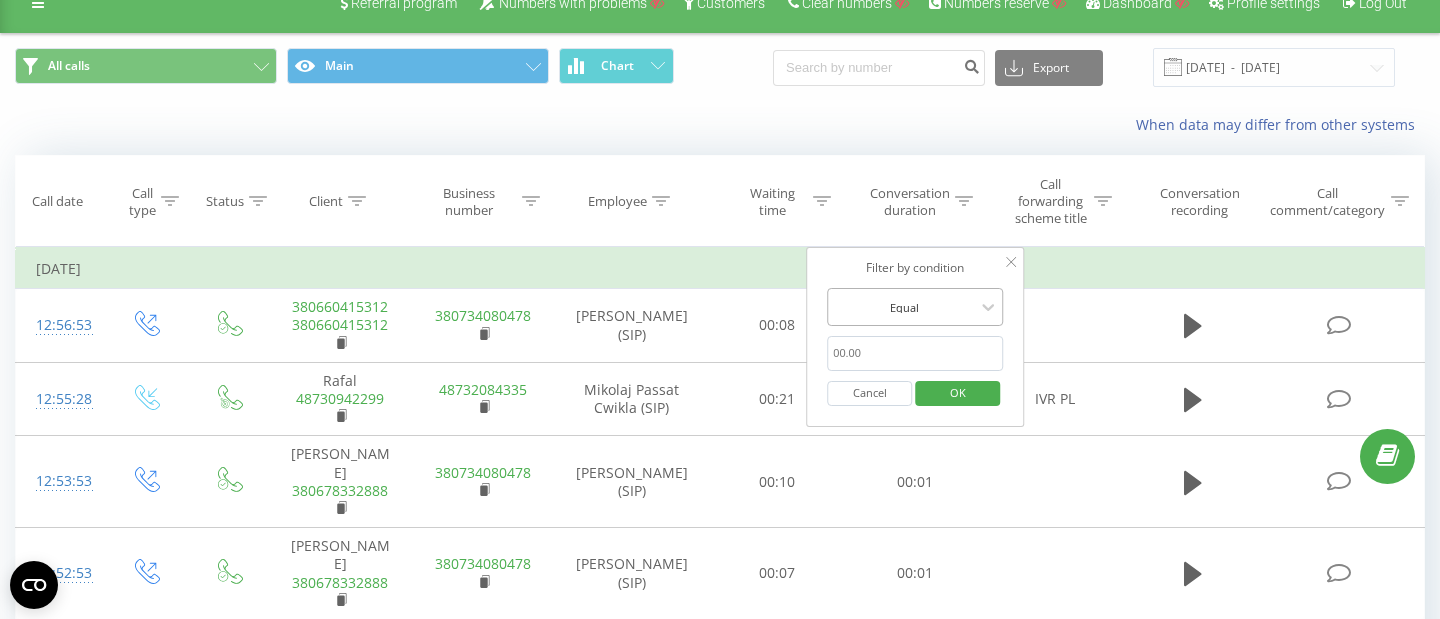 click at bounding box center (904, 307) 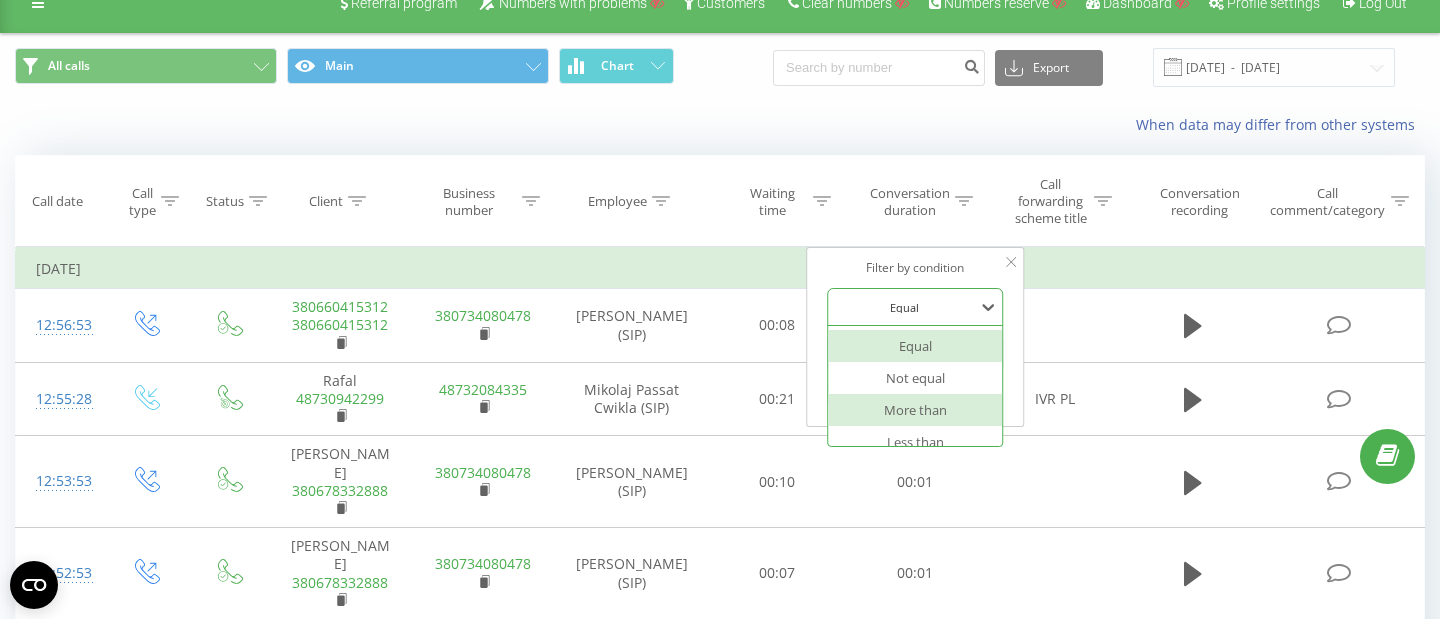 click on "More than" at bounding box center [915, 410] 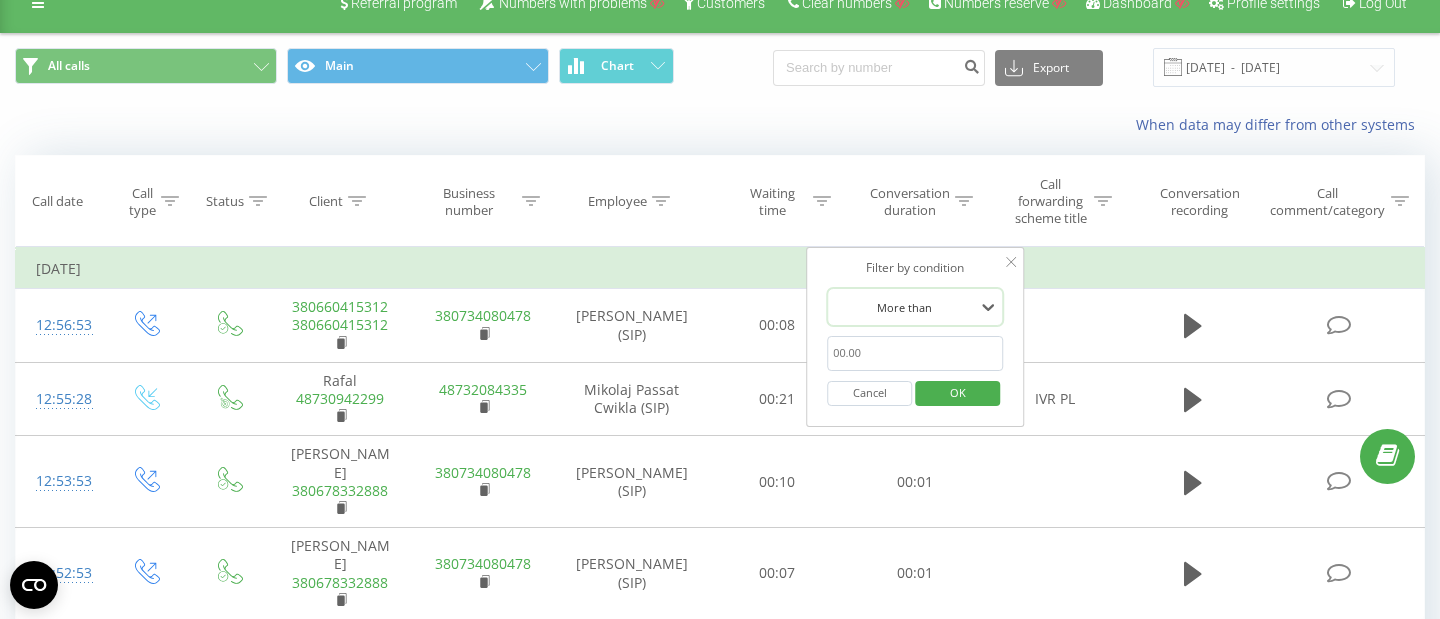 click at bounding box center (915, 353) 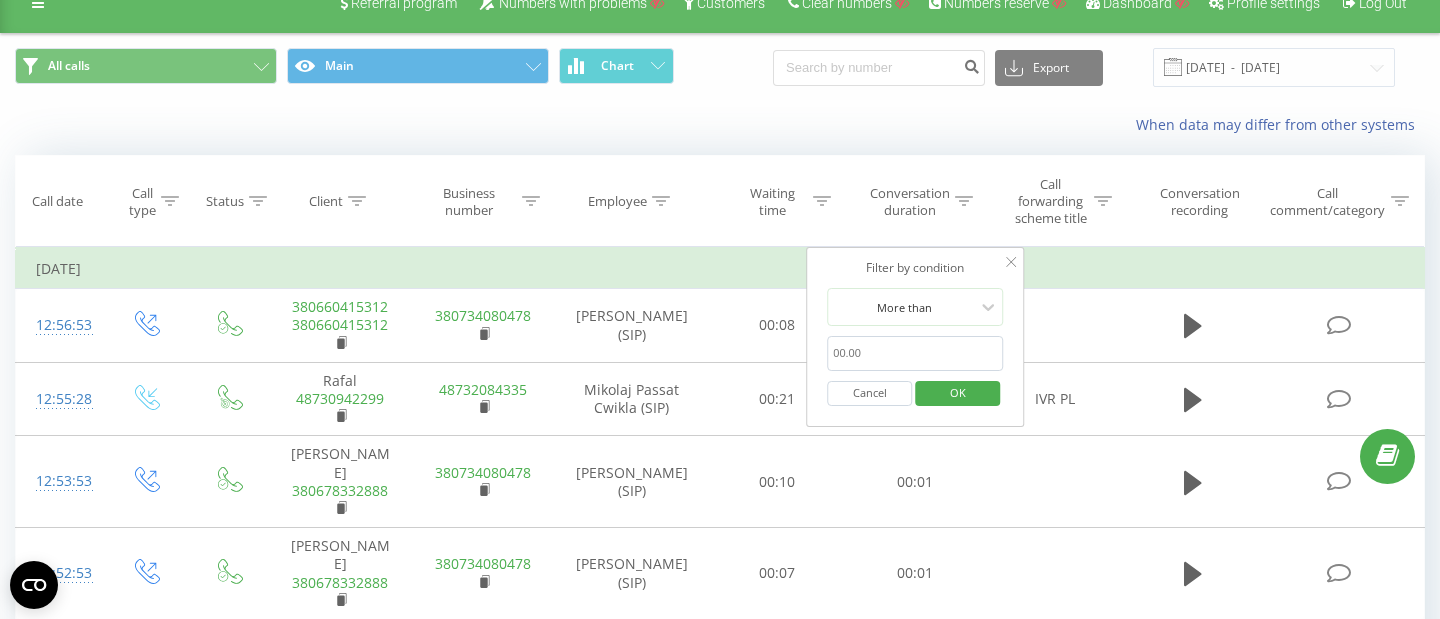 type on "01:00" 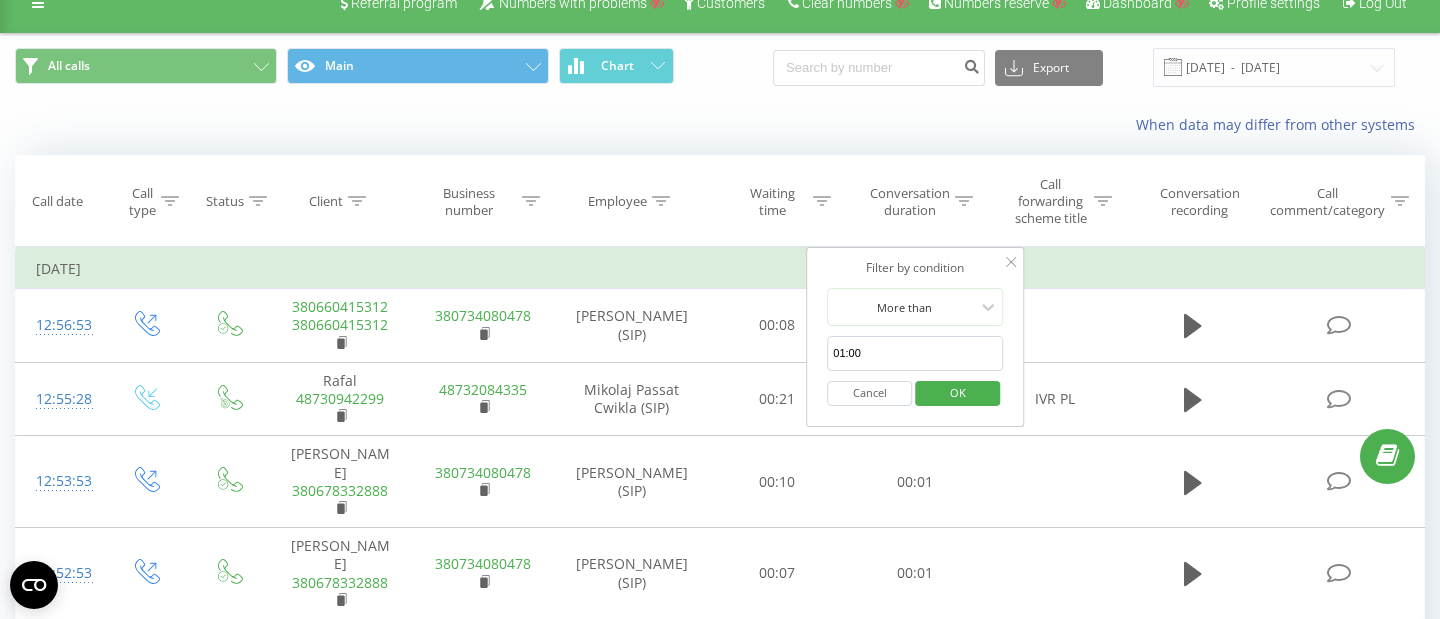 click on "OK" at bounding box center (958, 392) 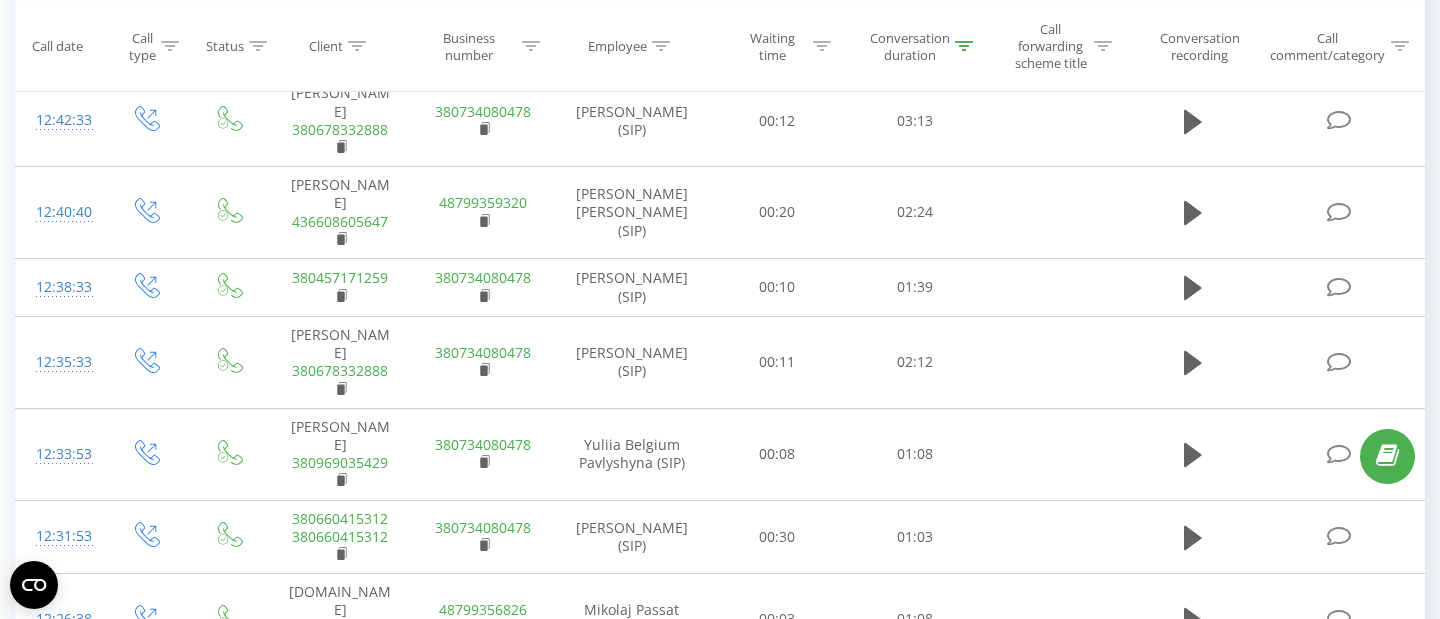 scroll, scrollTop: 777, scrollLeft: 0, axis: vertical 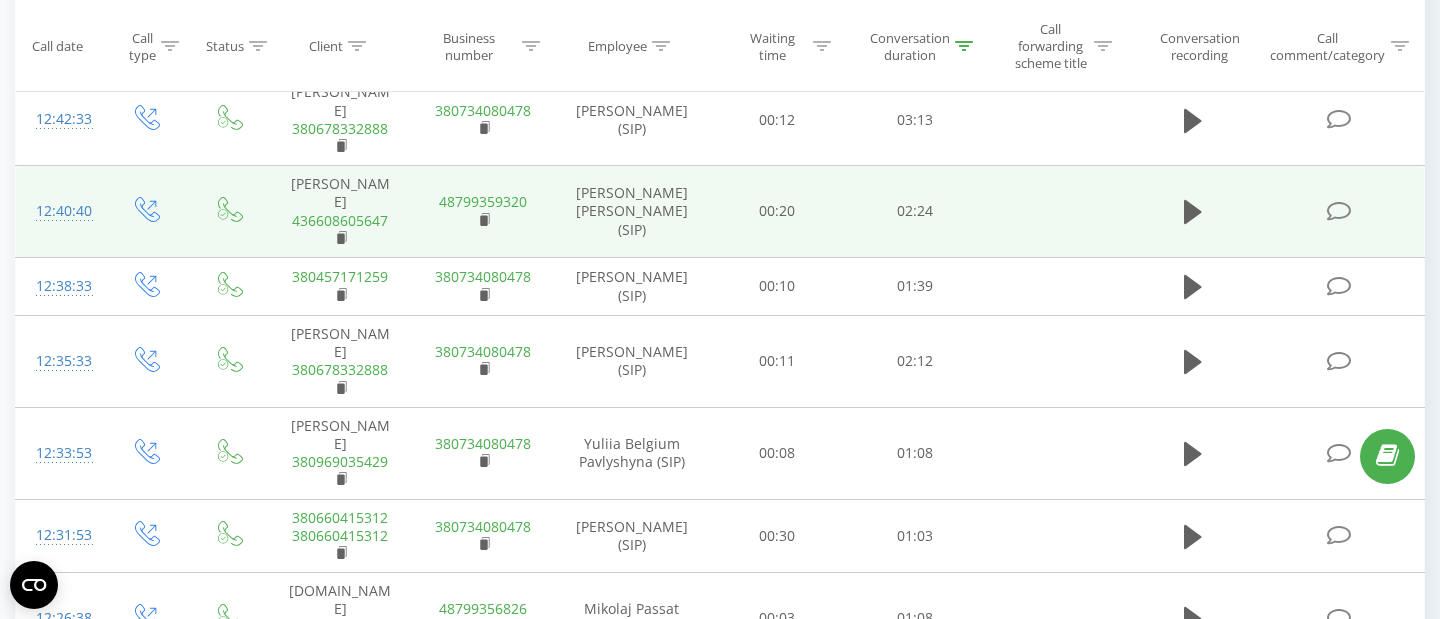 click on "12:40:40" at bounding box center [60, 211] 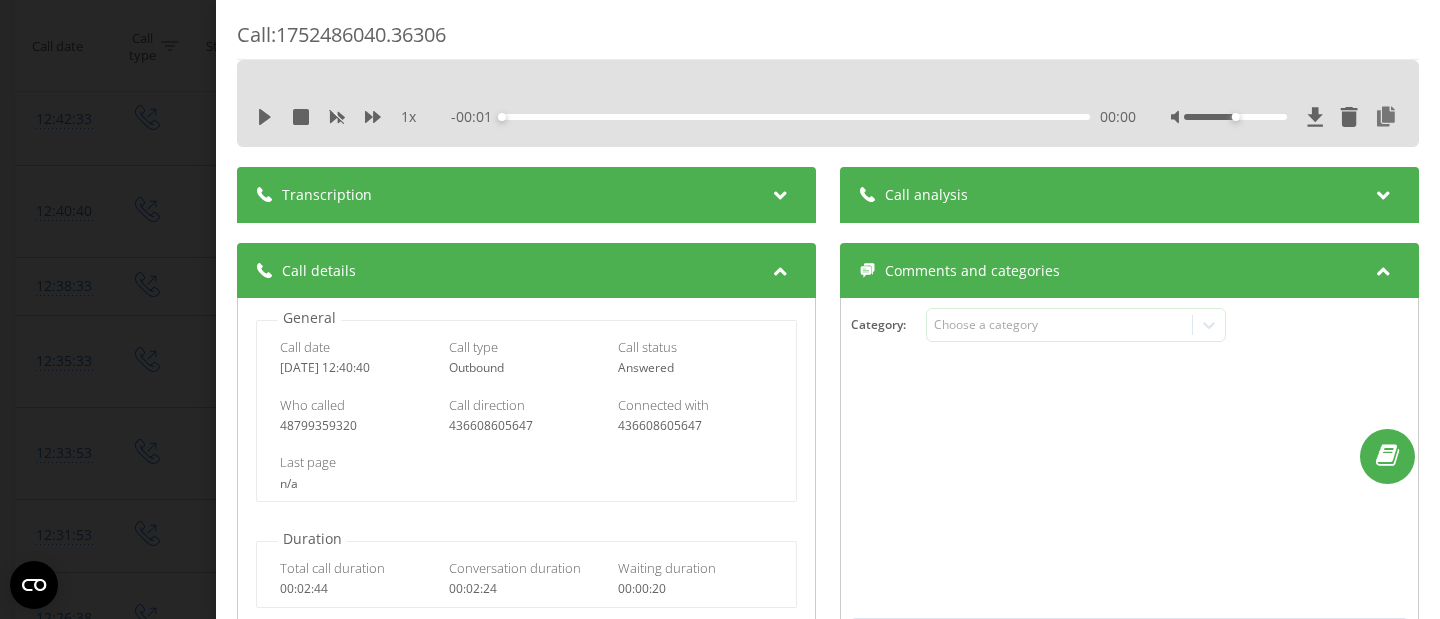 click on "Transcription" at bounding box center (526, 195) 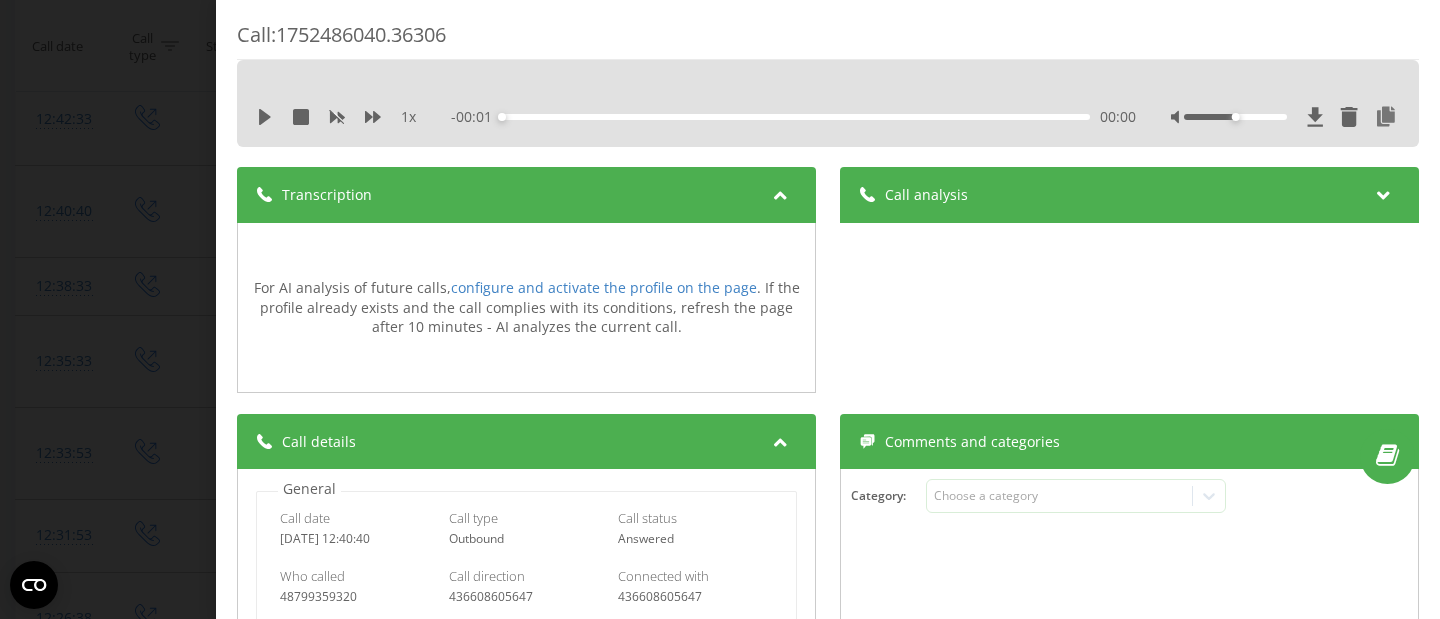 click on "Call :  1752486040.36306   1 x  - 00:01 00:00   00:00   Transcription For AI analysis of future calls,  configure and activate the profile on the page . If the profile already exists and the call complies with its conditions, refresh the page after 10 minutes - AI analyzes the current call. Call analysis For AI analysis of future calls,  configure and activate the profile on the page . If the profile already exists and the call complies with its conditions, refresh the page after 10 minutes - AI analyzes the current call. Call details General Call date 2025-07-14 12:40:40 Call type Outbound Call status Answered Who called 48799359320 Call direction 436608605647 Connected with 436608605647 Last page n/a Duration Total call duration 00:02:44 Conversation duration 00:02:24 Waiting duration 00:00:20 Comments and categories Category : Choose a category Visit Source n/a Medium n/a Campaign n/a Content n/a Term n/a Referral n/a Client Client 436608605647 IP address n/a Landing page n/a Call card link Copy Client :" at bounding box center [720, 309] 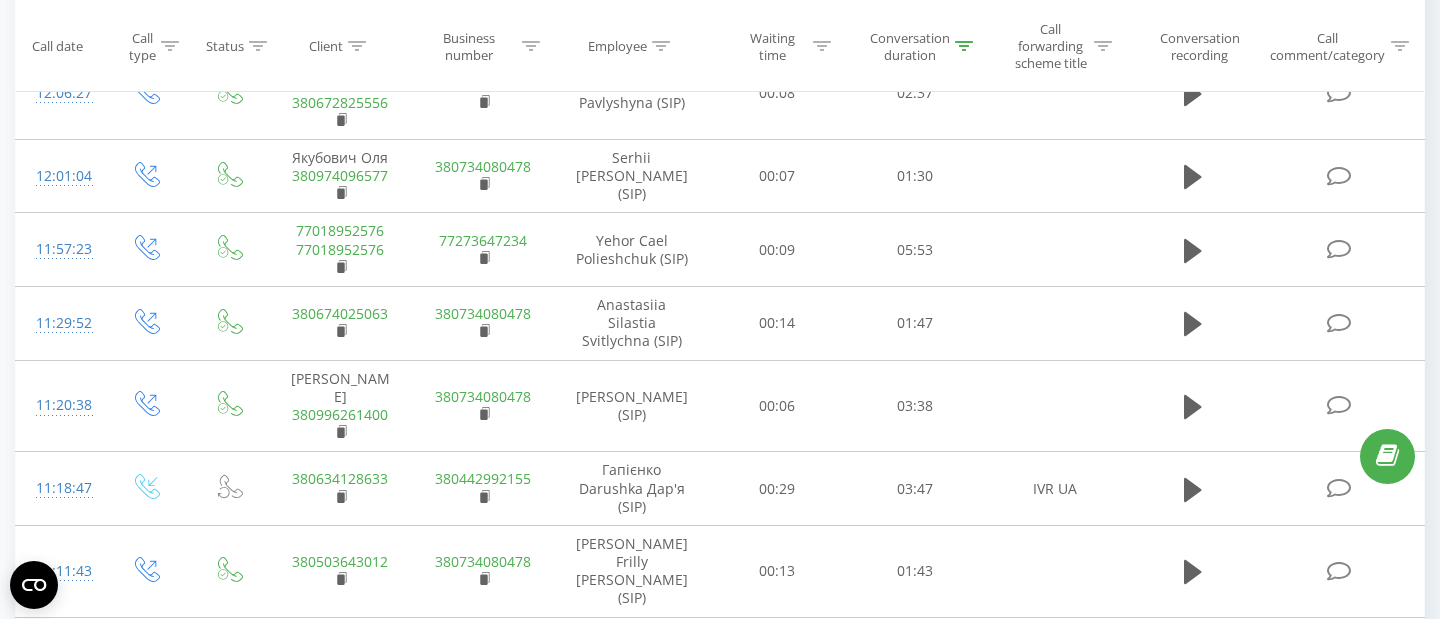 scroll, scrollTop: 1717, scrollLeft: 0, axis: vertical 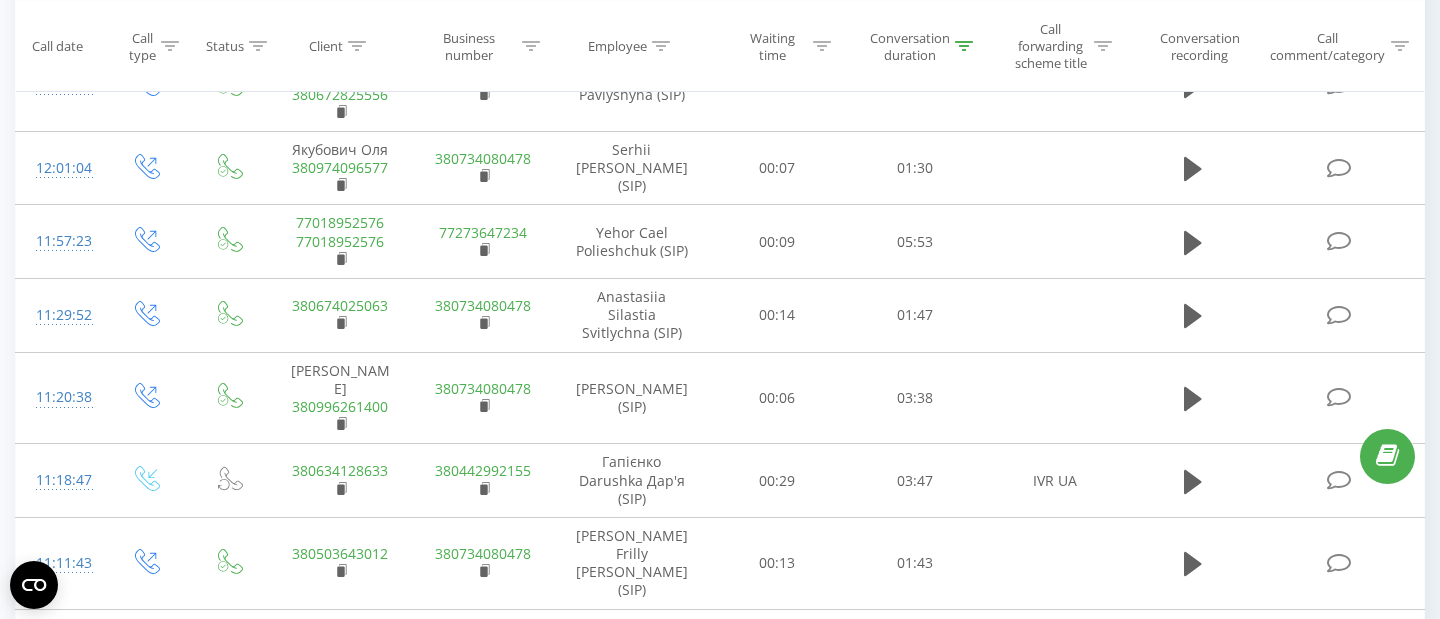 click on "2" at bounding box center (1121, 713) 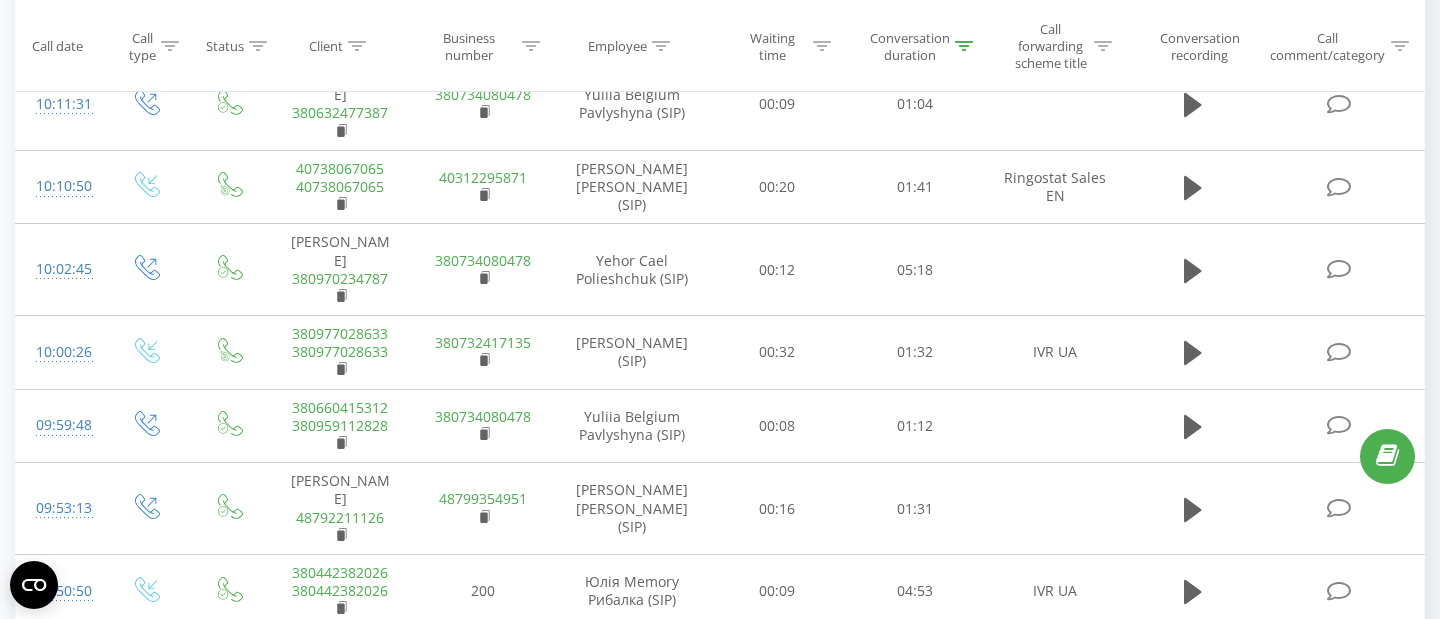 scroll, scrollTop: 779, scrollLeft: 0, axis: vertical 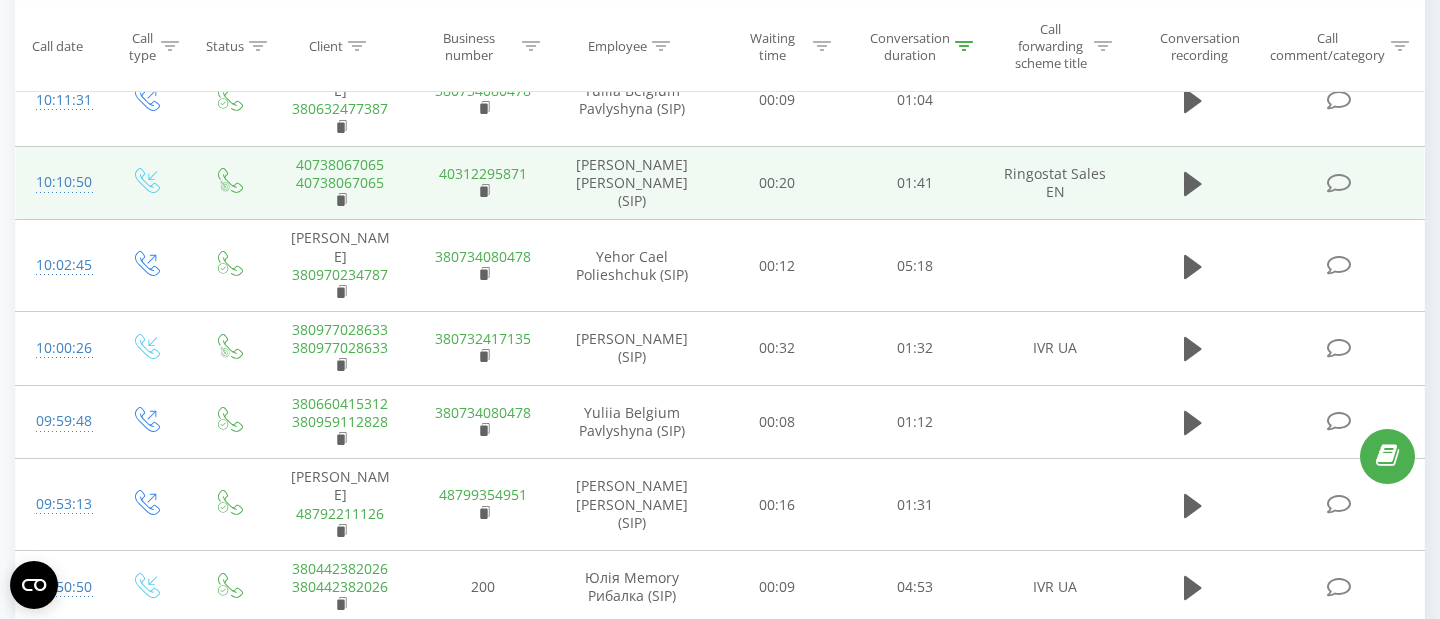 click on "10:10:50" at bounding box center (60, 182) 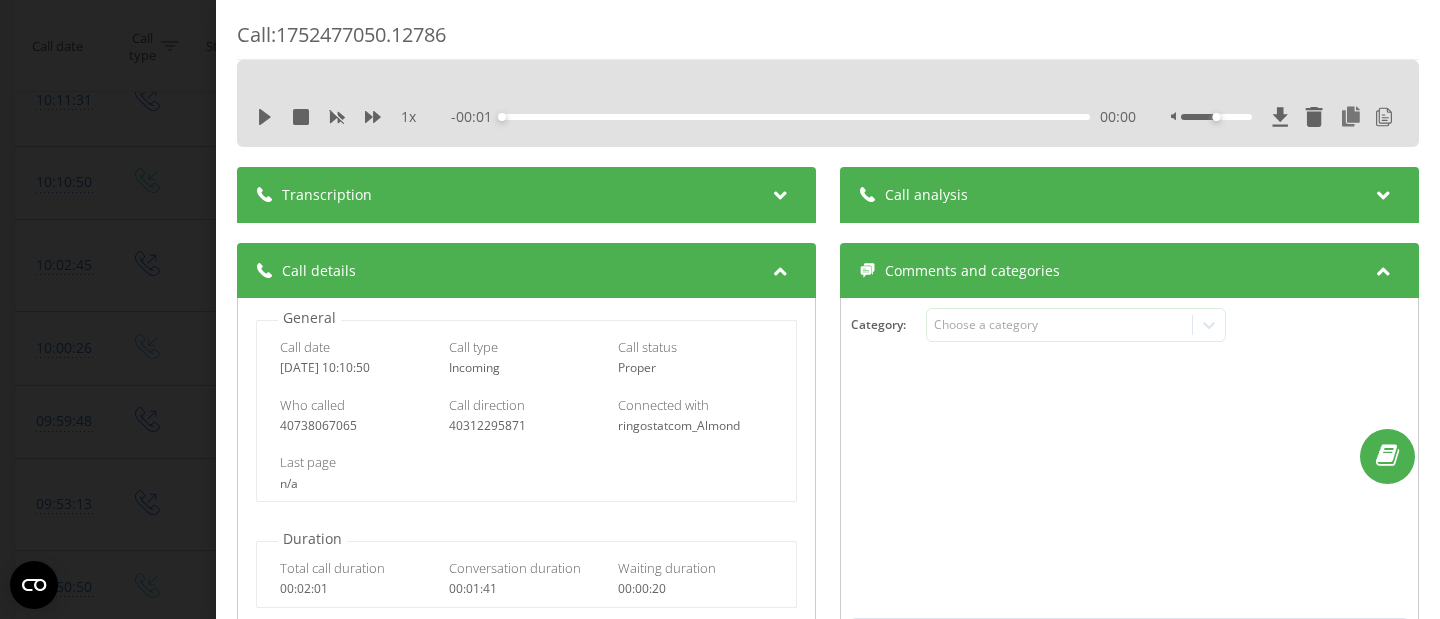 click on "Transcription" at bounding box center [327, 195] 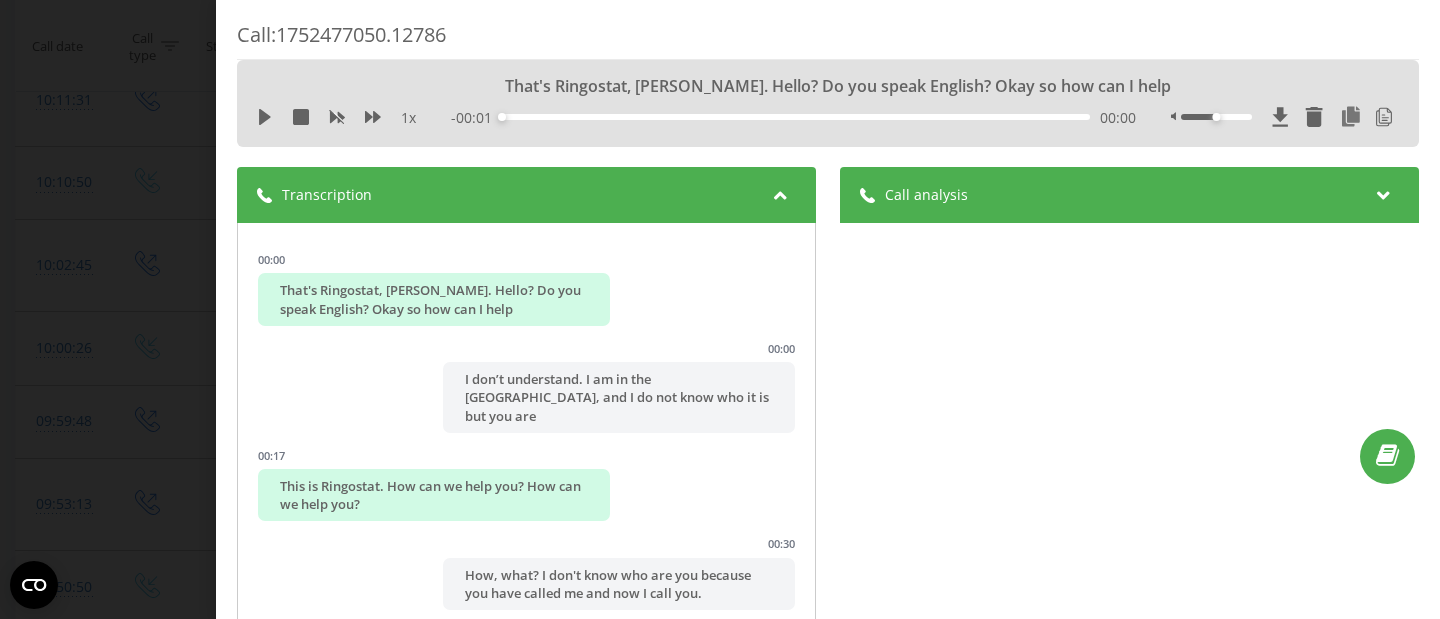 click on "Call analysis Profile name Sales Team (Prompt by Skyline) Dialogue topic Confusing call with language barrier and misunderstanding Call summary A confusing call between a Ringostat representative and a client in Basel, marked by language barriers and misunderstandings about the purpose and origin of the call. Sentiment analysis Client sentiment Confused Manager sentiment Uncertain Review The conversation is marked by confusion and uncertainty from both parties. The client seems perplexed about the purpose of the call, while the representative struggles to clarify the situation, leading to an overall sense of miscommunication. Positive aspects 1. Representative attempted to check the situation when confusion arose 2. Polite tone maintained throughout the conversation Follow-up Main points 1. Client was confused about receiving a call from Ringostat 2. Language barrier hindered effective communication 3. Representative mentioned checking why the call was made Next steps Should attention be given to the call 3" at bounding box center [1129, 545] 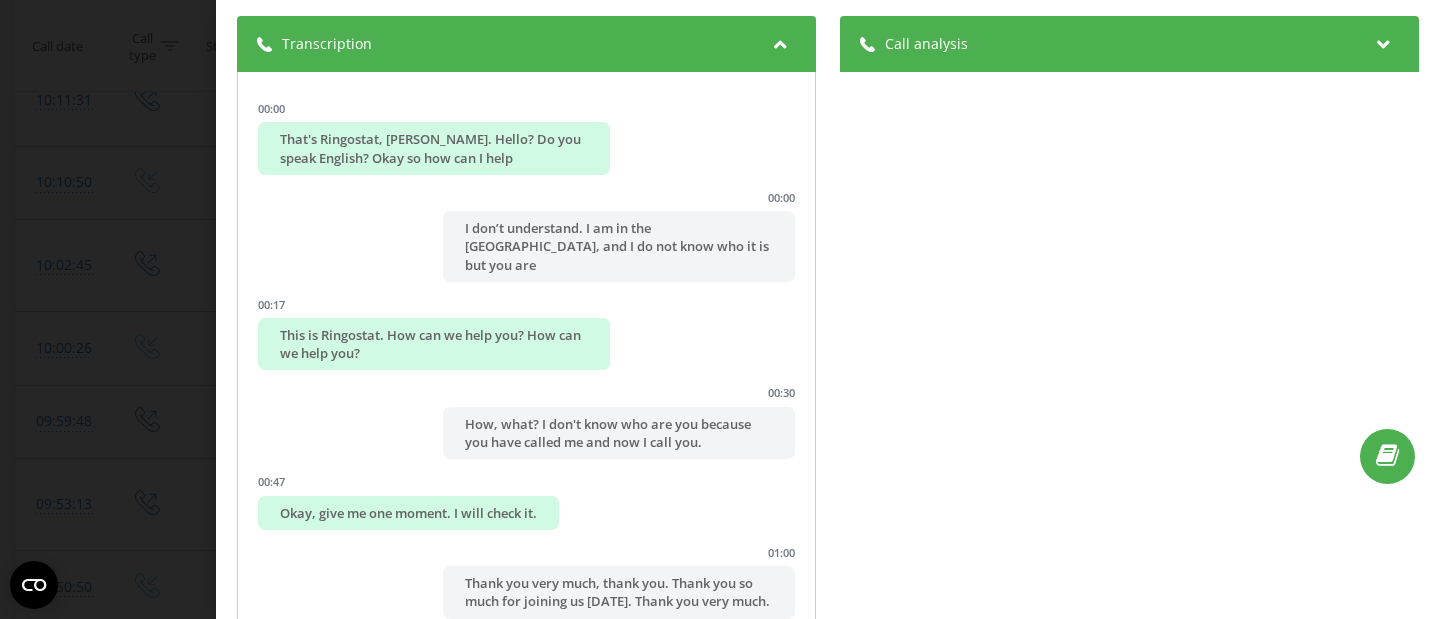 scroll, scrollTop: 160, scrollLeft: 0, axis: vertical 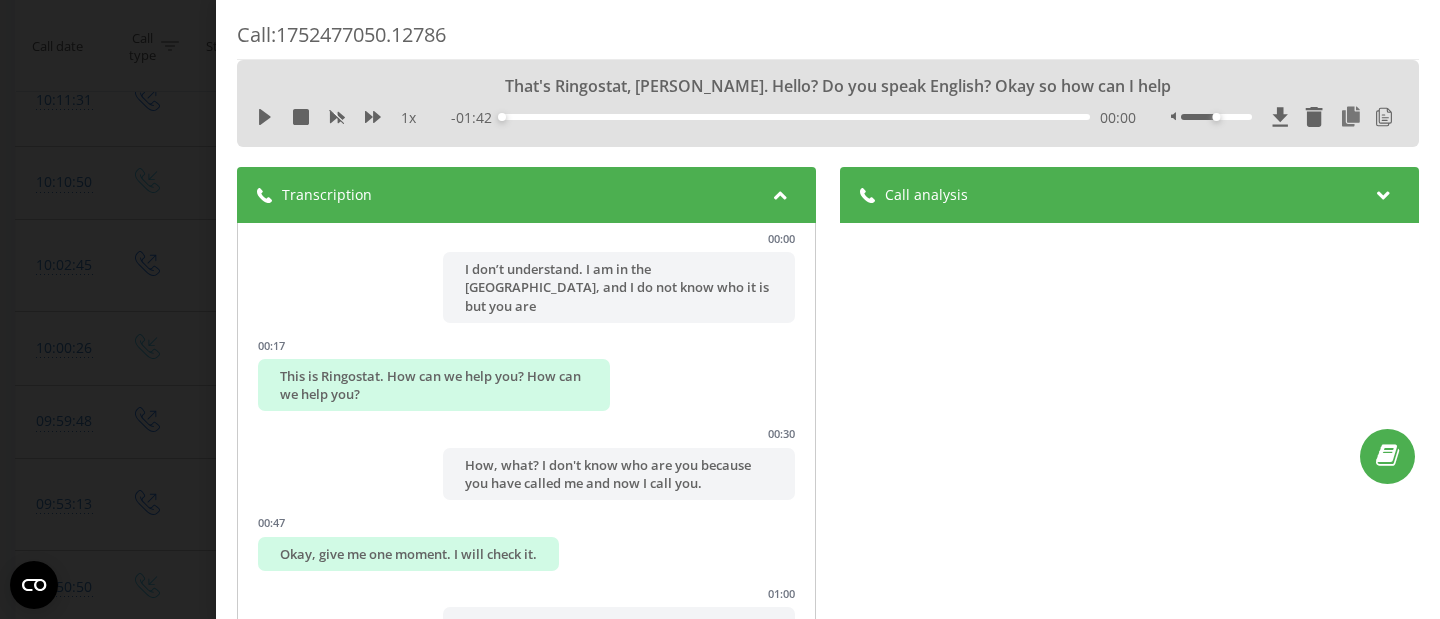 click on "Transcription" at bounding box center [526, 195] 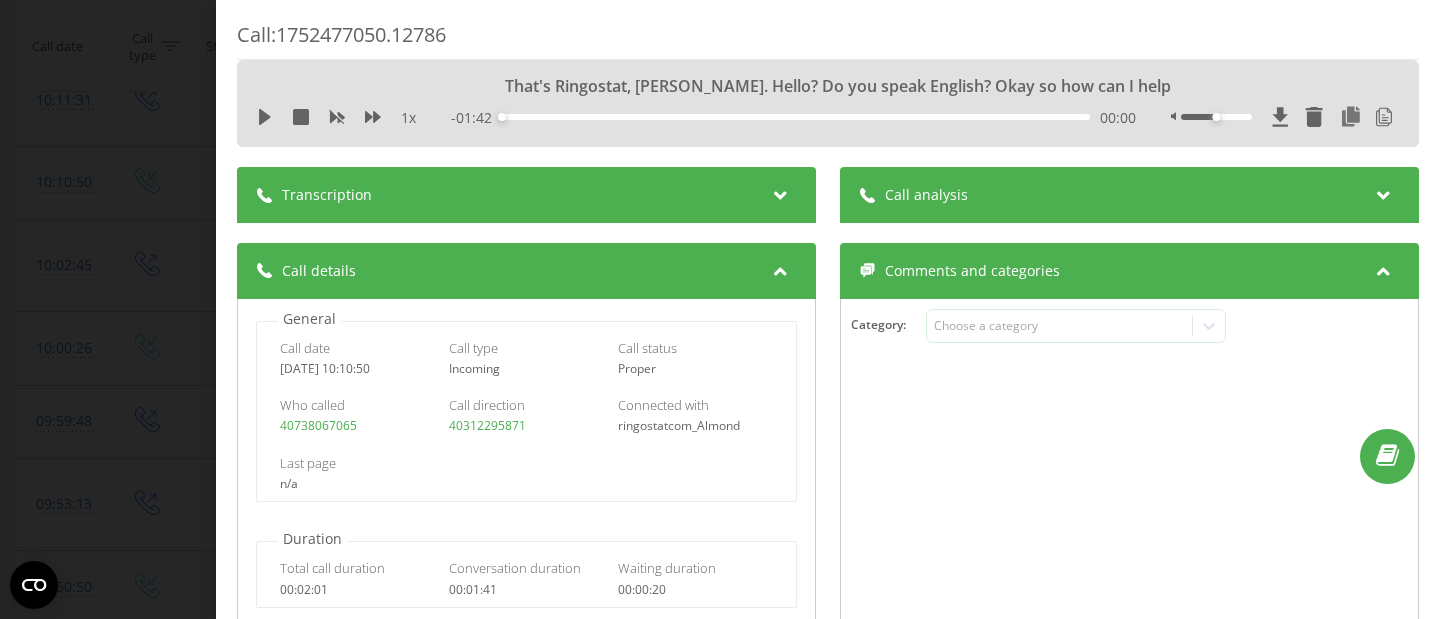 click at bounding box center [781, 192] 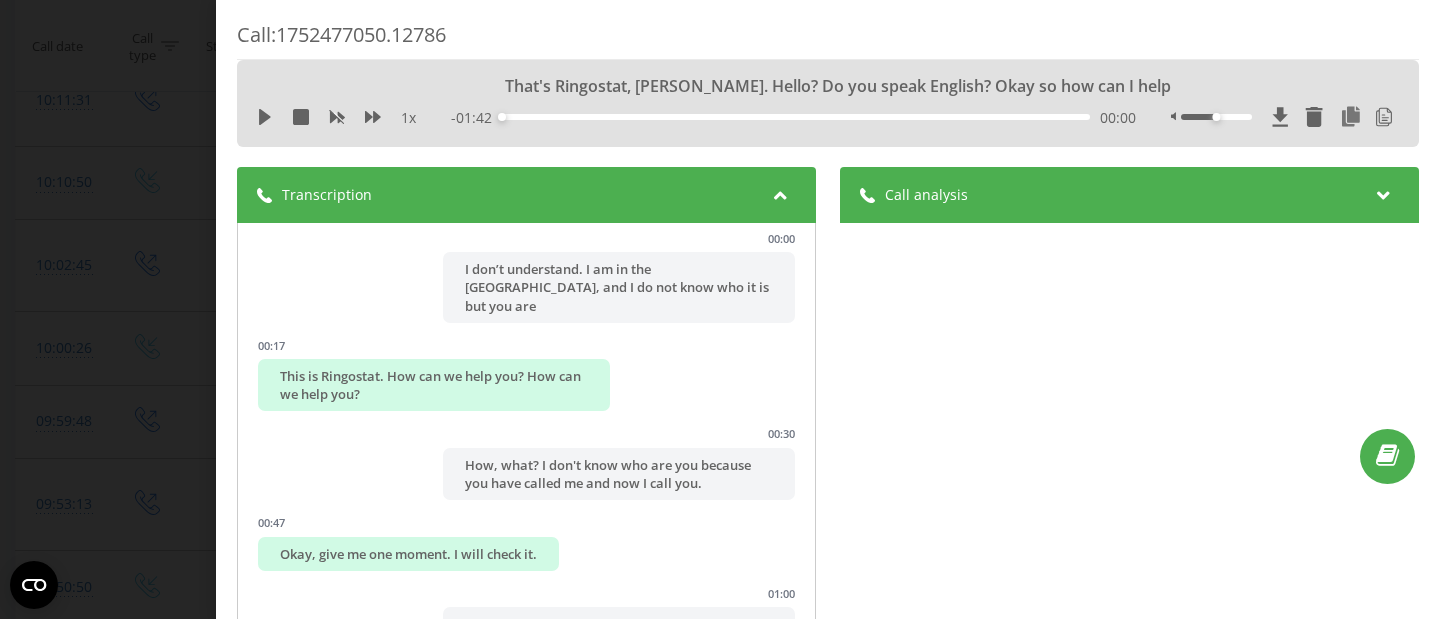 click at bounding box center [781, 192] 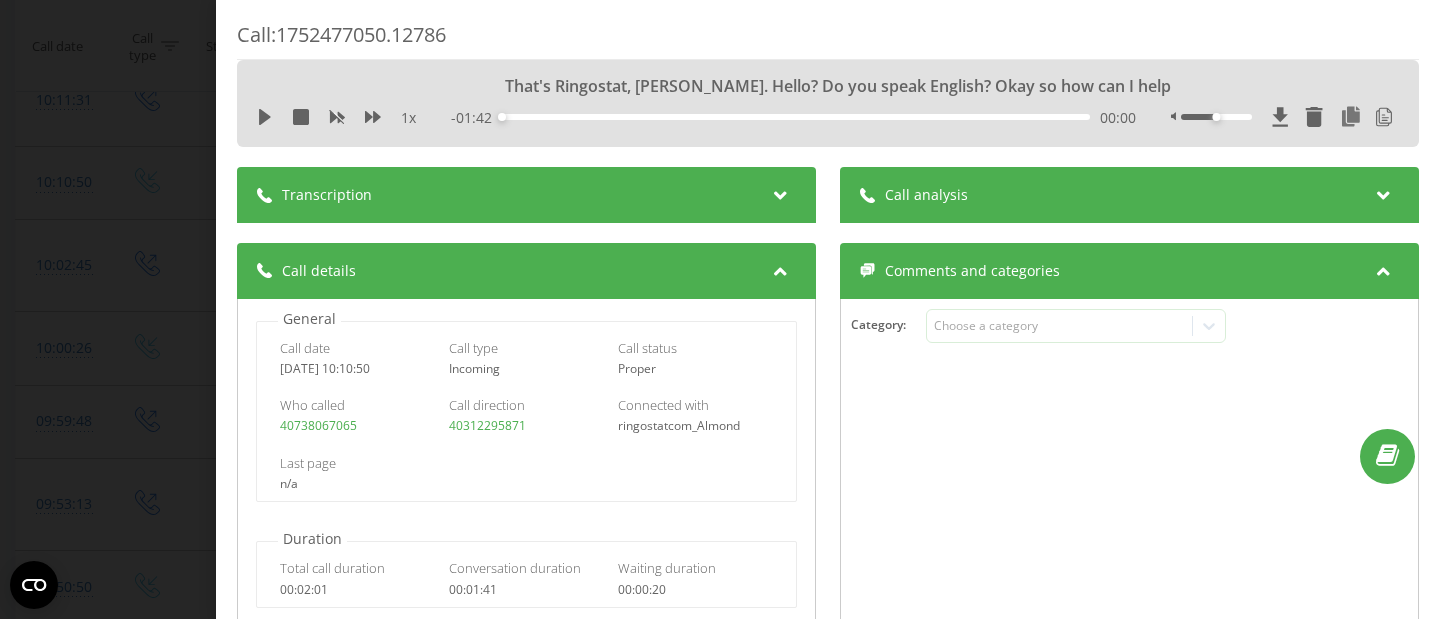 click on "Call analysis" at bounding box center (1129, 195) 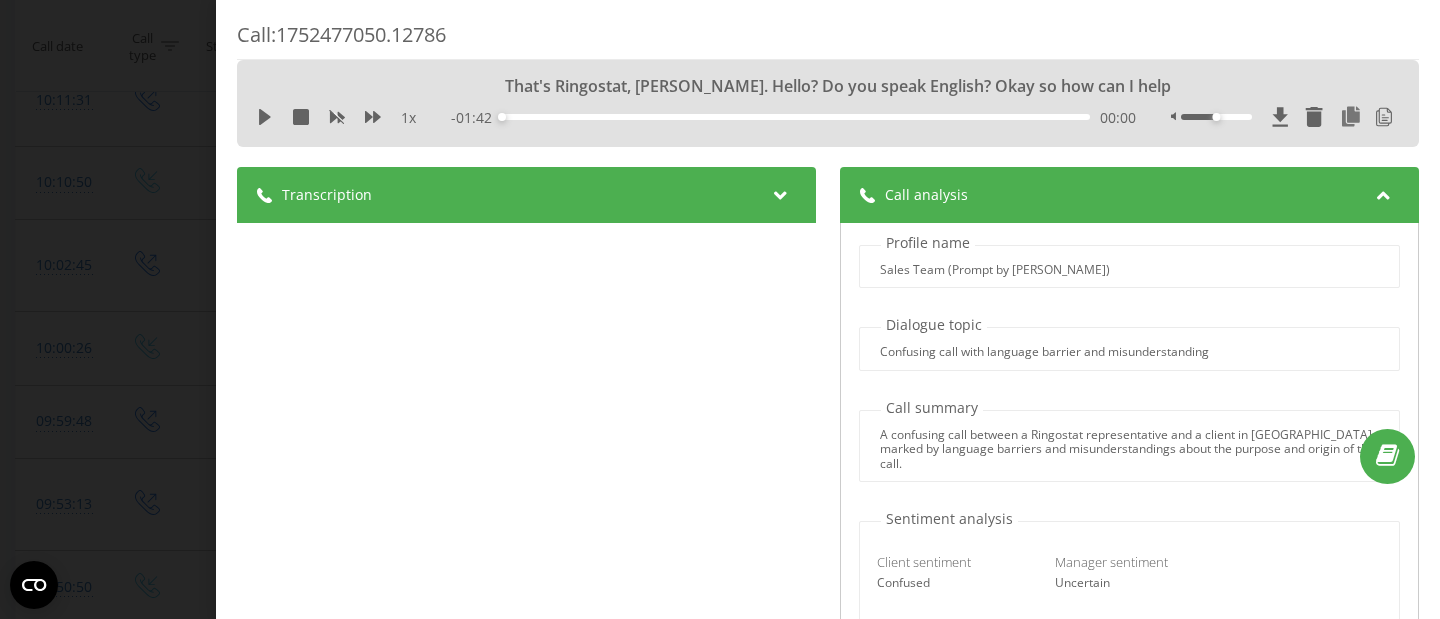 click on "Transcription 00:00 That's Ringostat, Suham. Hello? Do you speak English? Okay so how can I help 00:00 I don’t understand. I am in the Basel, and I do not know who it is but you are 00:17 This is Ringostat. How can we help you? How can we help you? 00:30 How, what? I don't know who are you because you have called me and now I call you. 00:47 Okay, give me one moment. I will check it. 01:00 Thank you very much, thank you. Thank you so much for joining us today. Thank you very much. 01:00 Okay, I see that my friend was calling to you so i will give him information and if he would go tell 01:24 one more time. I mean, after a few minutes... 01:30 For some hours, yes? I don't heard you very good. Call analysis Profile name Sales Team (Prompt by Skyline) Dialogue topic Confusing call with language barrier and misunderstanding Call summary A confusing call between a Ringostat representative and a client in Basel, marked by language barriers and misunderstandings about the purpose and origin of the call. Confused 3" at bounding box center (828, 545) 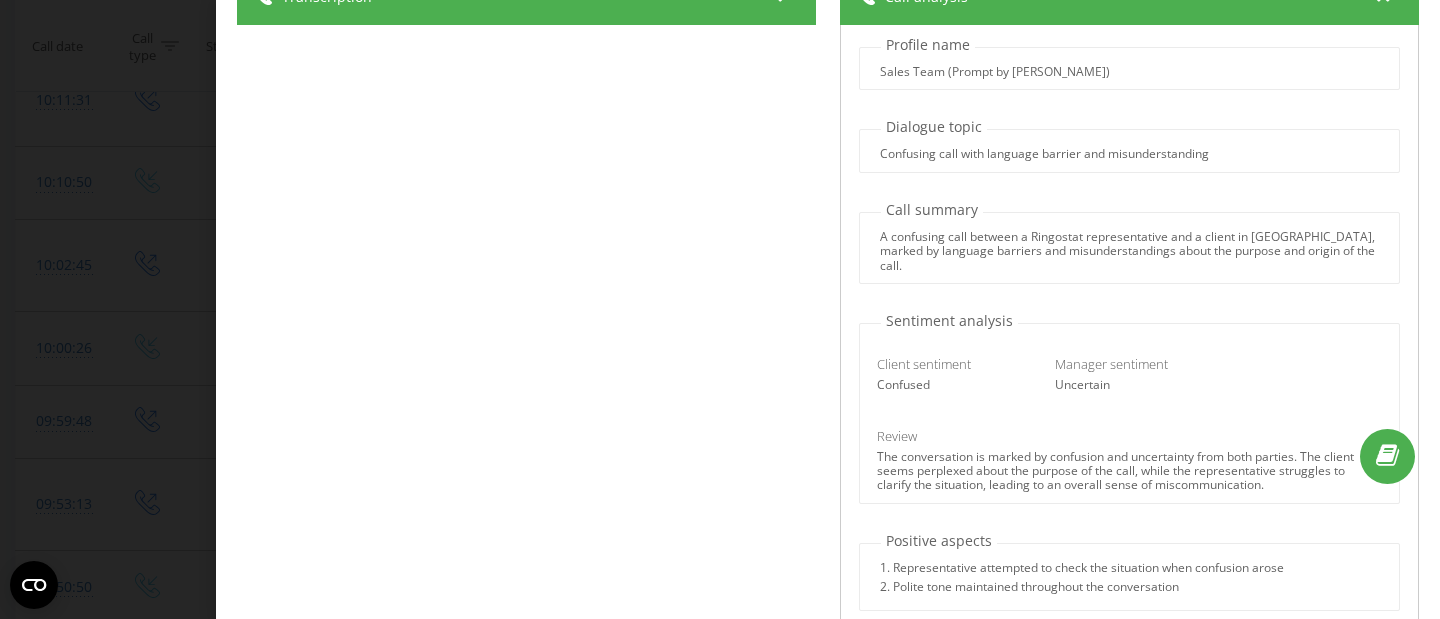 scroll, scrollTop: 197, scrollLeft: 0, axis: vertical 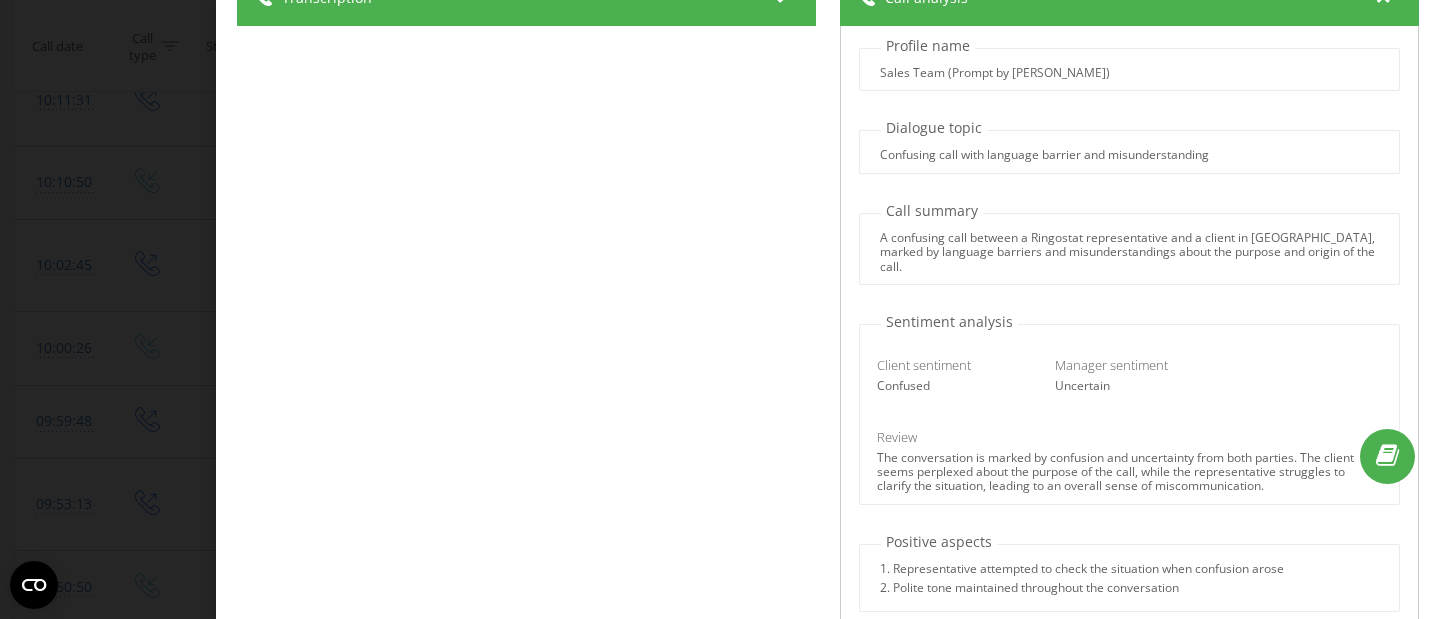 click on "Transcription 00:00 That's Ringostat, Suham. Hello? Do you speak English? Okay so how can I help 00:00 I don’t understand. I am in the Basel, and I do not know who it is but you are 00:17 This is Ringostat. How can we help you? How can we help you? 00:30 How, what? I don't know who are you because you have called me and now I call you. 00:47 Okay, give me one moment. I will check it. 01:00 Thank you very much, thank you. Thank you so much for joining us today. Thank you very much. 01:00 Okay, I see that my friend was calling to you so i will give him information and if he would go tell 01:24 one more time. I mean, after a few minutes... 01:30 For some hours, yes? I don't heard you very good. Call analysis Profile name Sales Team (Prompt by Skyline) Dialogue topic Confusing call with language barrier and misunderstanding Call summary A confusing call between a Ringostat representative and a client in Basel, marked by language barriers and misunderstandings about the purpose and origin of the call. Confused 3" at bounding box center [828, 348] 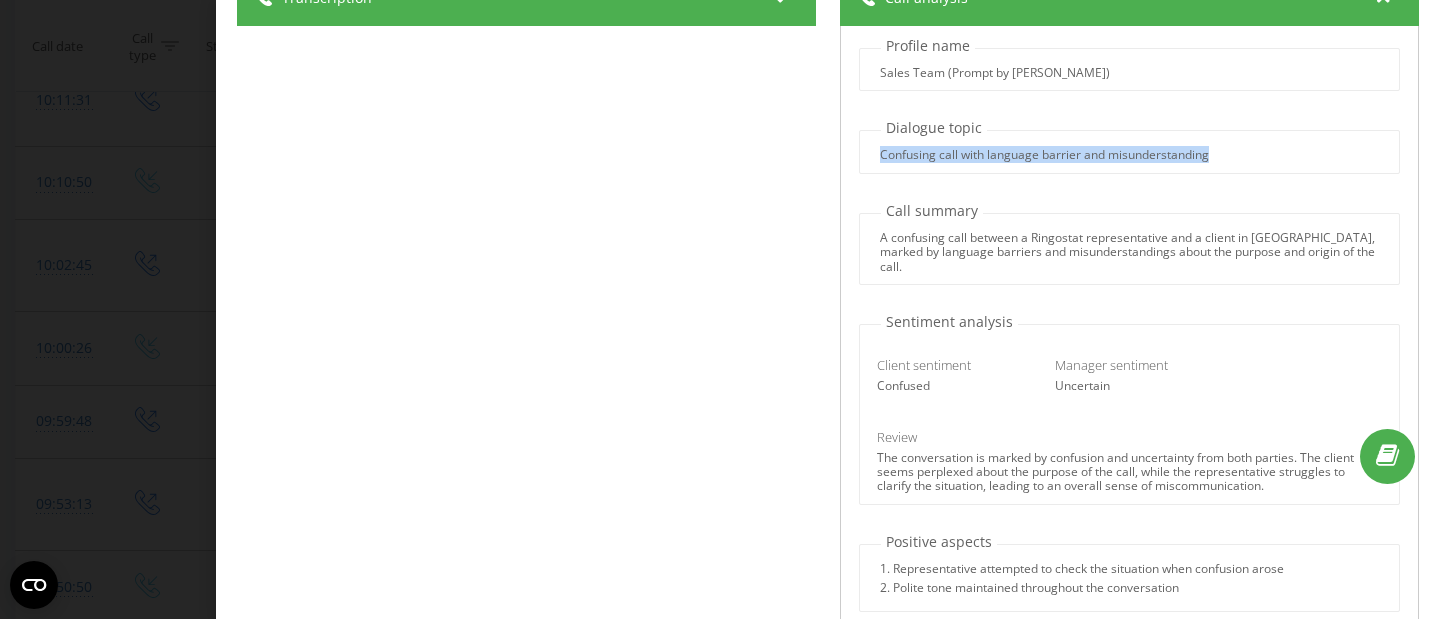 drag, startPoint x: 1267, startPoint y: 158, endPoint x: 864, endPoint y: 154, distance: 403.01984 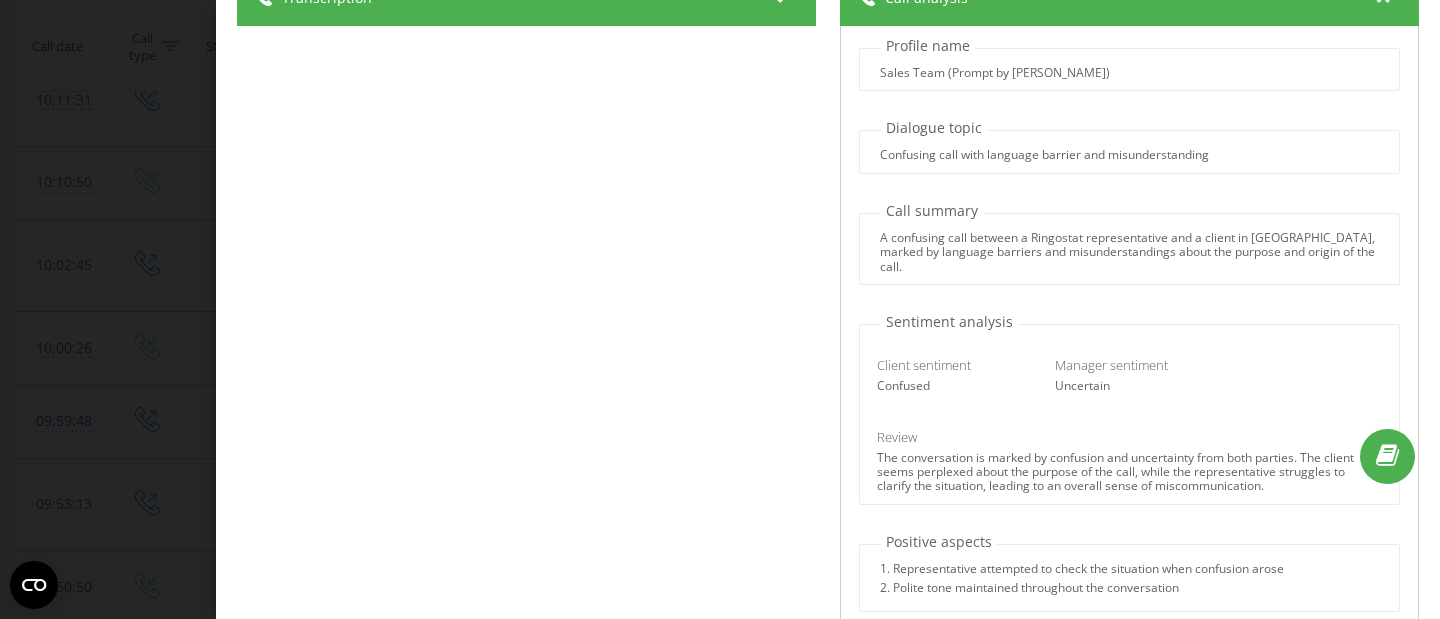 click on "Profile name Sales Team (Prompt by Skyline) Dialogue topic Confusing call with language barrier and misunderstanding Call summary A confusing call between a Ringostat representative and a client in Basel, marked by language barriers and misunderstandings about the purpose and origin of the call. Sentiment analysis Client sentiment Confused Manager sentiment Uncertain Review The conversation is marked by confusion and uncertainty from both parties. The client seems perplexed about the purpose of the call, while the representative struggles to clarify the situation, leading to an overall sense of miscommunication. Positive aspects 1. Representative attempted to check the situation when confusion arose 2. Polite tone maintained throughout the conversation Follow-up Main points 1. Client was confused about receiving a call from Ringostat 2. Language barrier hindered effective communication 3. Representative mentioned checking why the call was made Next steps Should attention be given to the call Score 3 Review" at bounding box center [1129, 374] 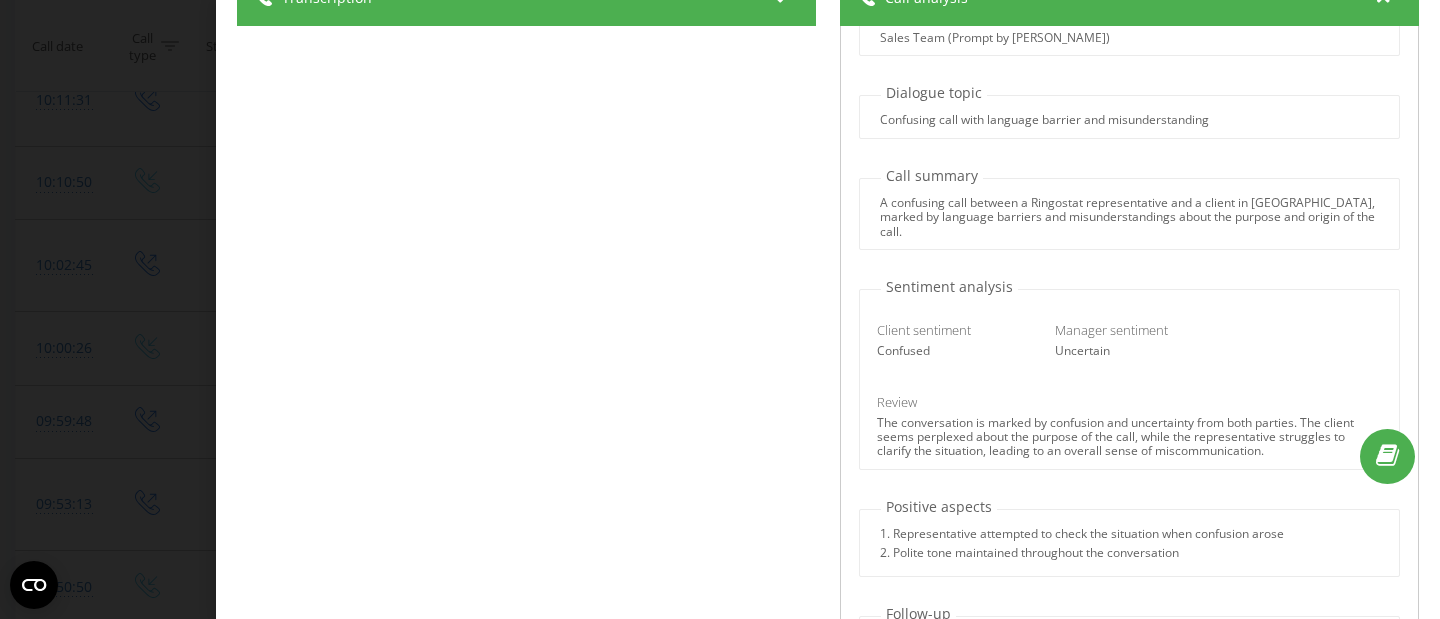 click on "Call summary A confusing call between a Ringostat representative and a client in Basel, marked by language barriers and misunderstandings about the purpose and origin of the call." at bounding box center (1129, 208) 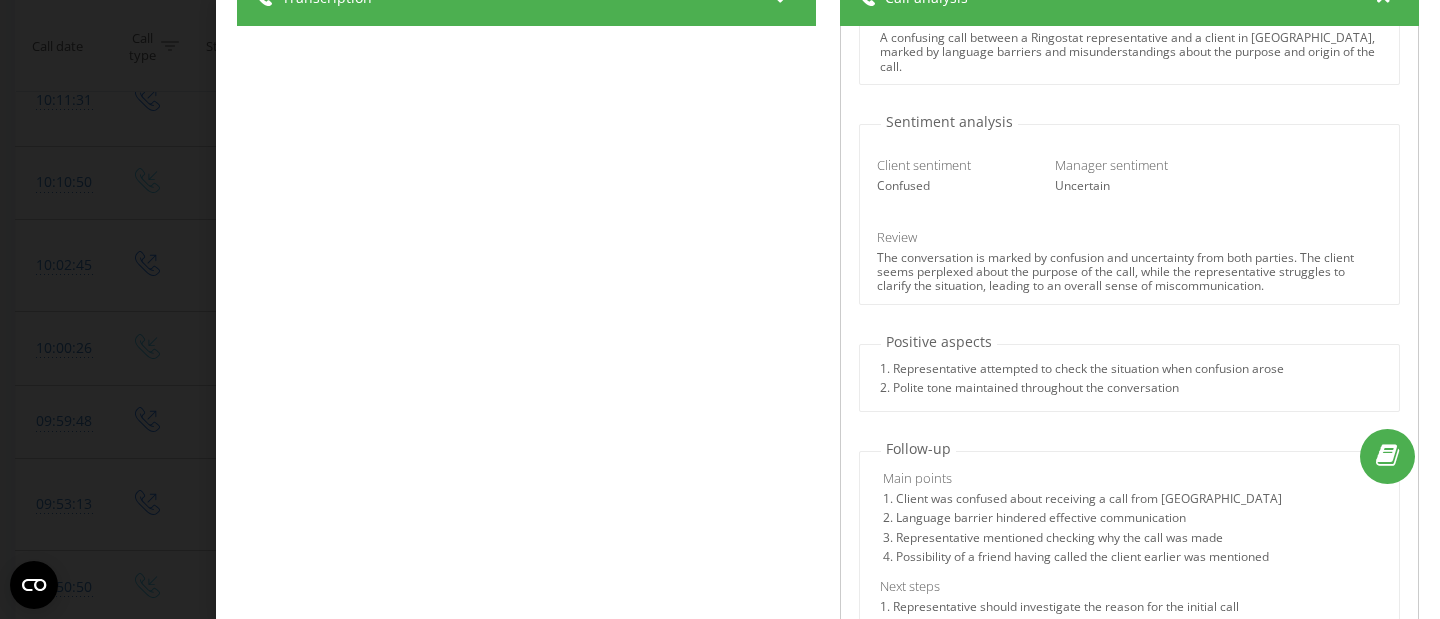 scroll, scrollTop: 222, scrollLeft: 0, axis: vertical 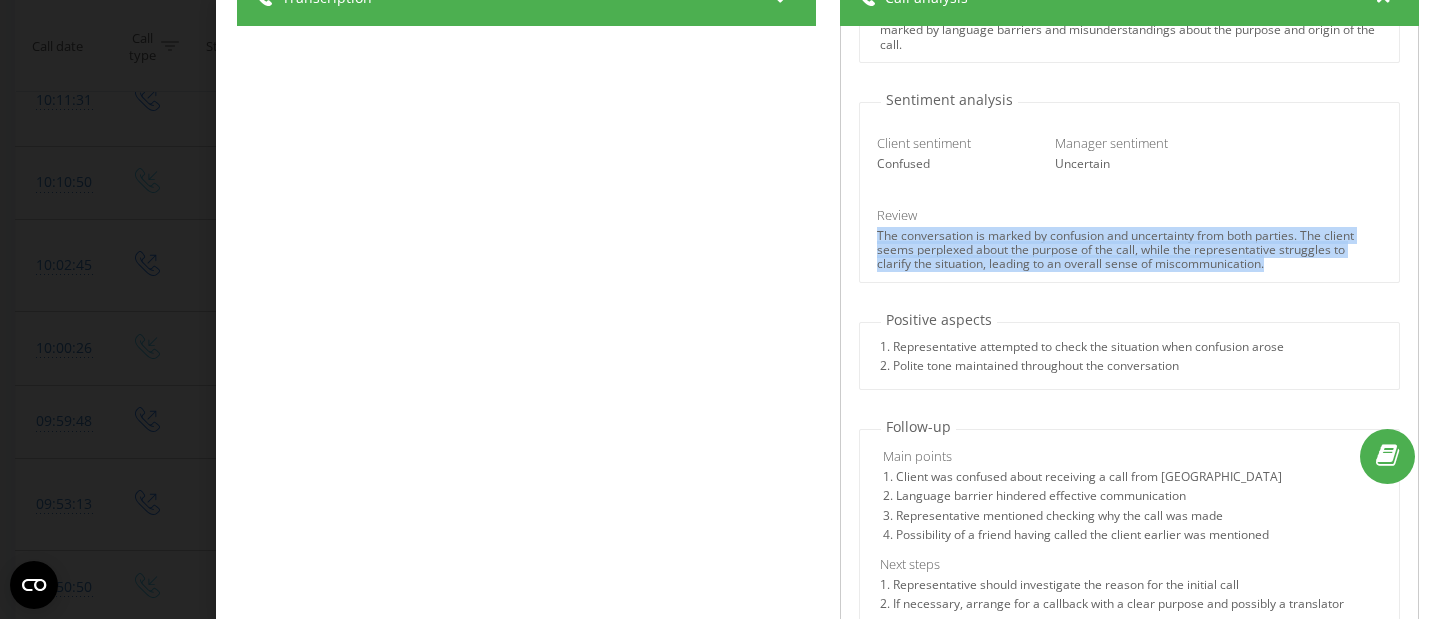 drag, startPoint x: 1315, startPoint y: 254, endPoint x: 872, endPoint y: 213, distance: 444.89325 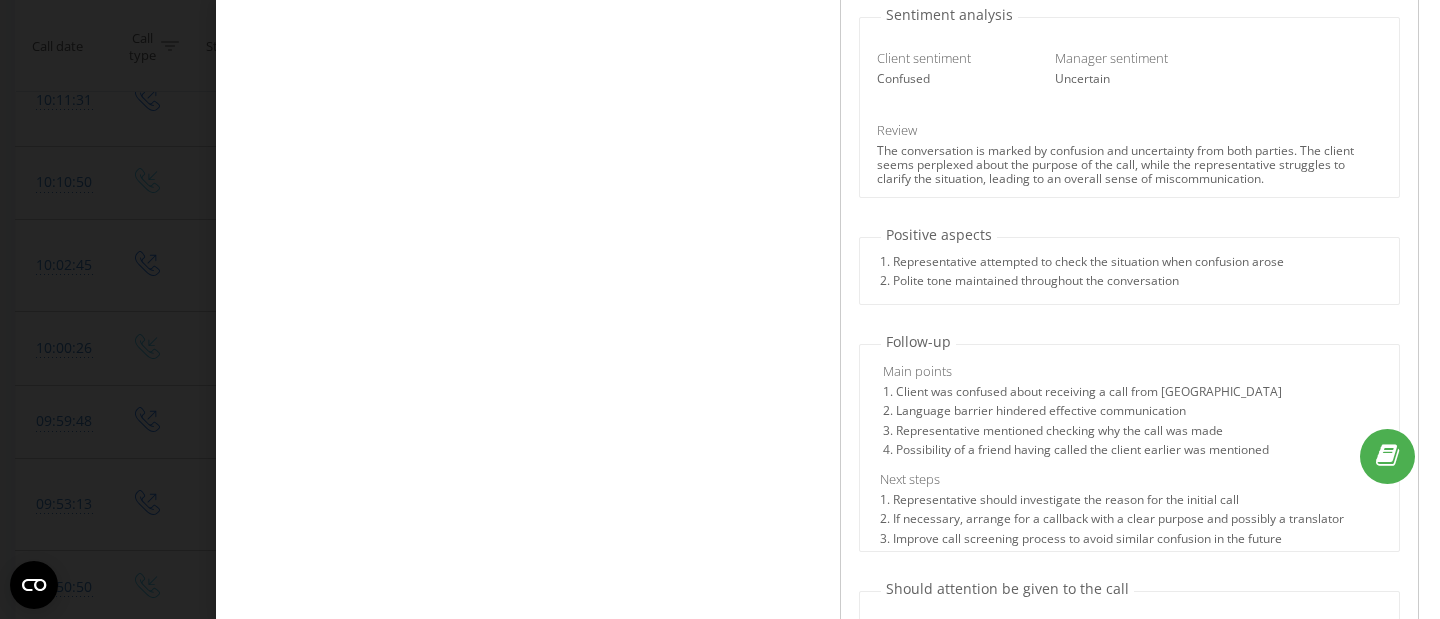 click on "Transcription 00:00 That's Ringostat, Suham. Hello? Do you speak English? Okay so how can I help 00:00 I don’t understand. I am in the Basel, and I do not know who it is but you are 00:17 This is Ringostat. How can we help you? How can we help you? 00:30 How, what? I don't know who are you because you have called me and now I call you. 00:47 Okay, give me one moment. I will check it. 01:00 Thank you very much, thank you. Thank you so much for joining us today. Thank you very much. 01:00 Okay, I see that my friend was calling to you so i will give him information and if he would go tell 01:24 one more time. I mean, after a few minutes... 01:30 For some hours, yes? I don't heard you very good. Call analysis Profile name Sales Team (Prompt by Skyline) Dialogue topic Confusing call with language barrier and misunderstanding Call summary A confusing call between a Ringostat representative and a client in Basel, marked by language barriers and misunderstandings about the purpose and origin of the call. Confused 3" at bounding box center [828, 263] 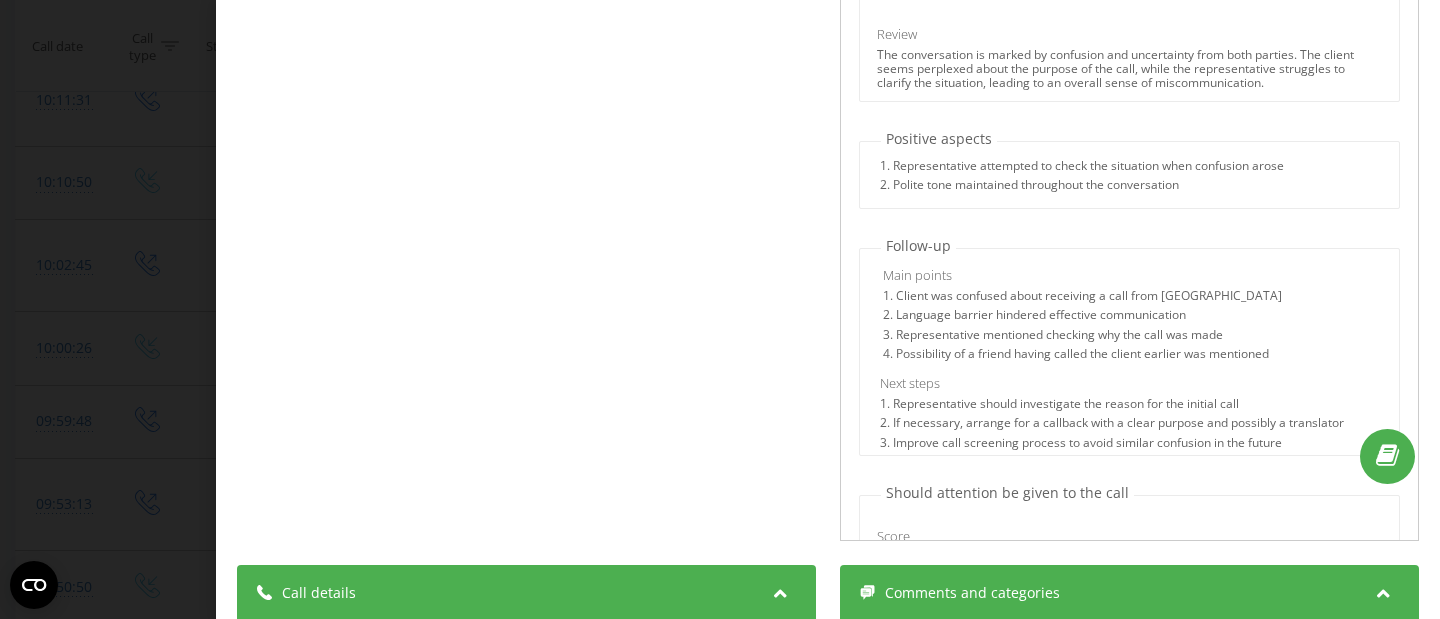 scroll, scrollTop: 379, scrollLeft: 0, axis: vertical 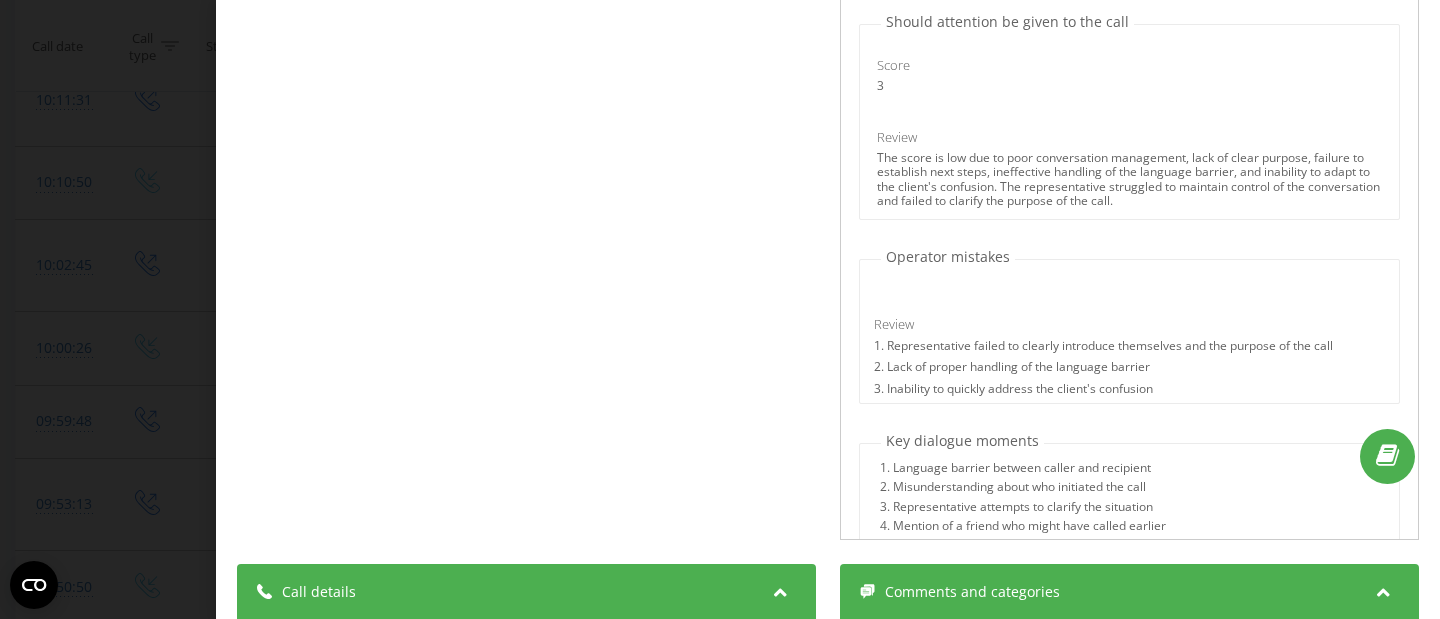 click on "3. Inability to quickly address the client's confusion" at bounding box center (1103, 392) 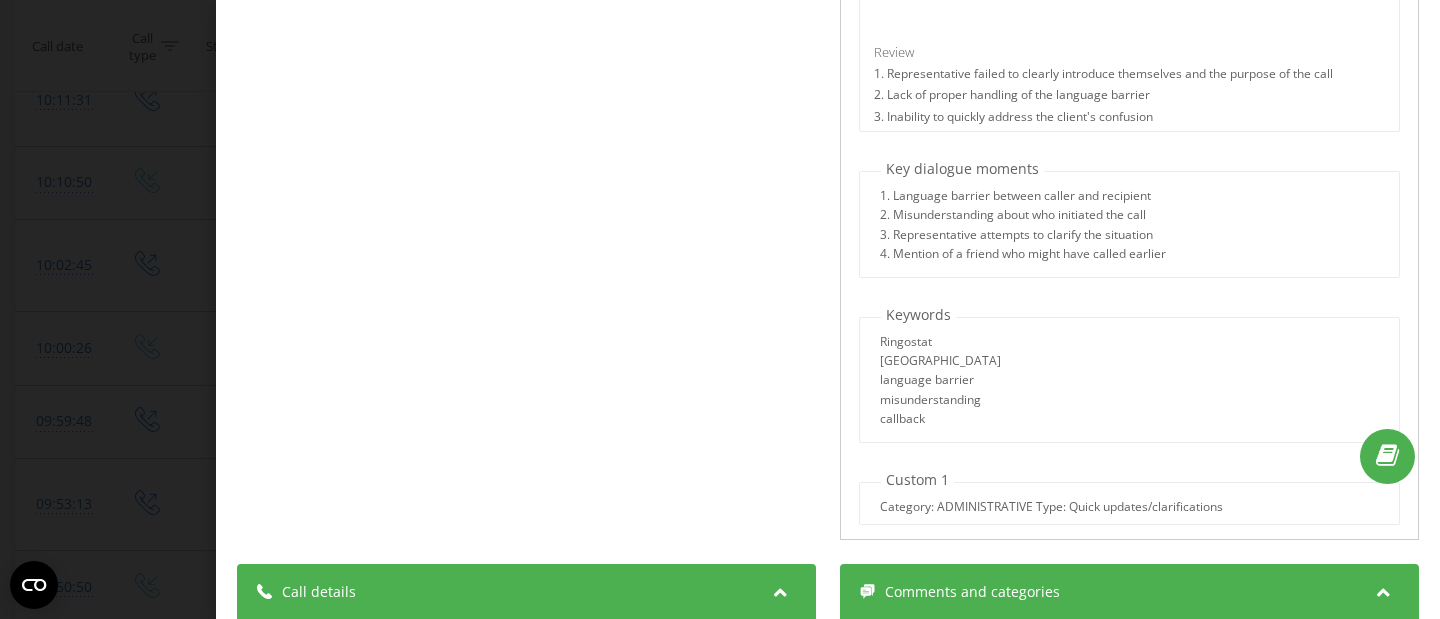 scroll, scrollTop: 973, scrollLeft: 0, axis: vertical 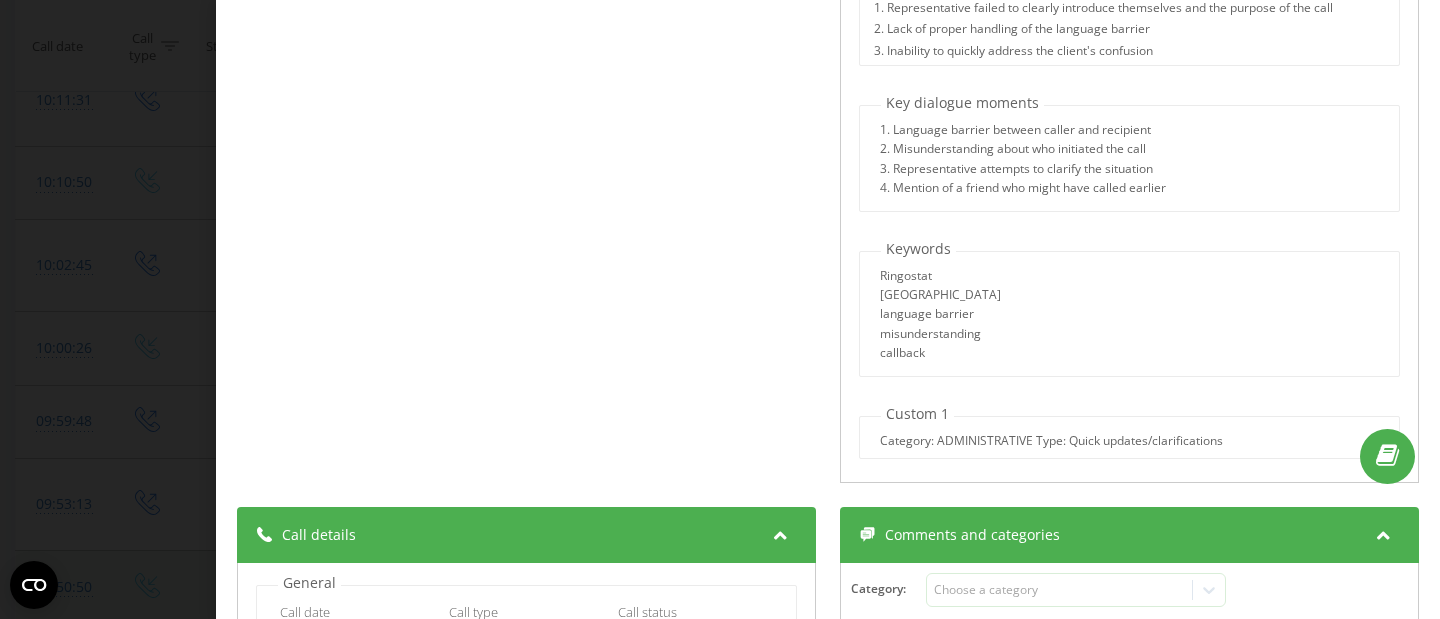click on "Call :  1752477050.12786 That's Ringostat, Suham. Hello? Do you speak English? Okay so how can I help   1 x  - 01:42 00:00   00:00   Transcription 00:00 That's Ringostat, Suham. Hello? Do you speak English? Okay so how can I help 00:00 I don’t understand. I am in the Basel, and I do not know who it is but you are 00:17 This is Ringostat. How can we help you? How can we help you? 00:30 How, what? I don't know who are you because you have called me and now I call you. 00:47 Okay, give me one moment. I will check it. 01:00 Thank you very much, thank you. Thank you so much for joining us today. Thank you very much. 01:00 Okay, I see that my friend was calling to you so i will give him information and if he would go tell 01:24 one more time. I mean, after a few minutes... 01:30 For some hours, yes? I don't heard you very good. Call analysis Profile name Sales Team (Prompt by Skyline) Dialogue topic Confusing call with language barrier and misunderstanding Call summary Sentiment analysis Client sentiment Confused" at bounding box center [720, 309] 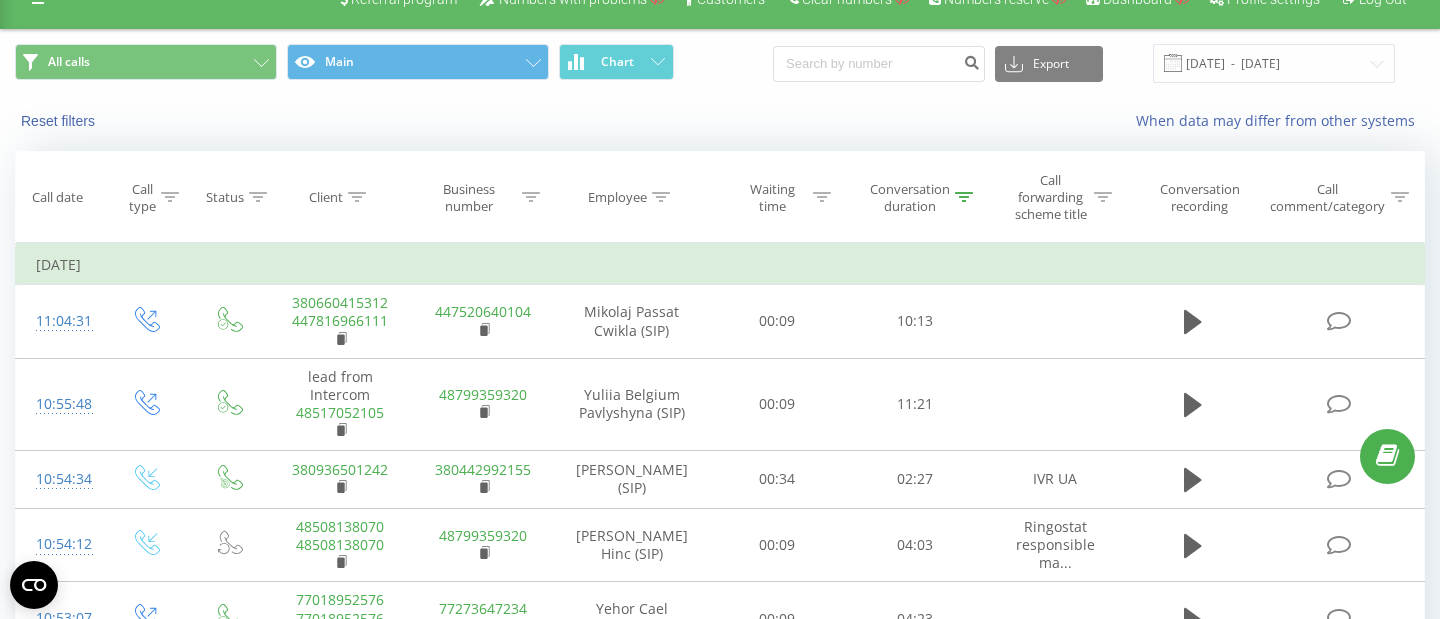 scroll, scrollTop: 0, scrollLeft: 0, axis: both 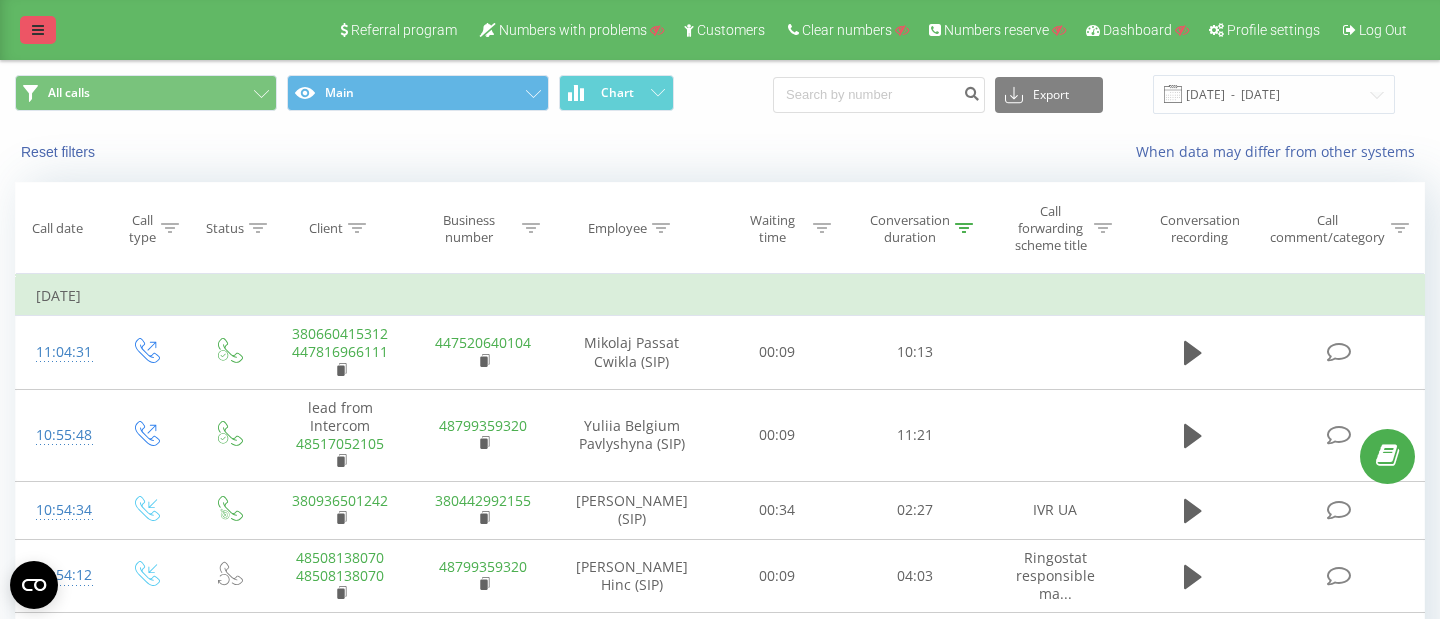 click at bounding box center [38, 30] 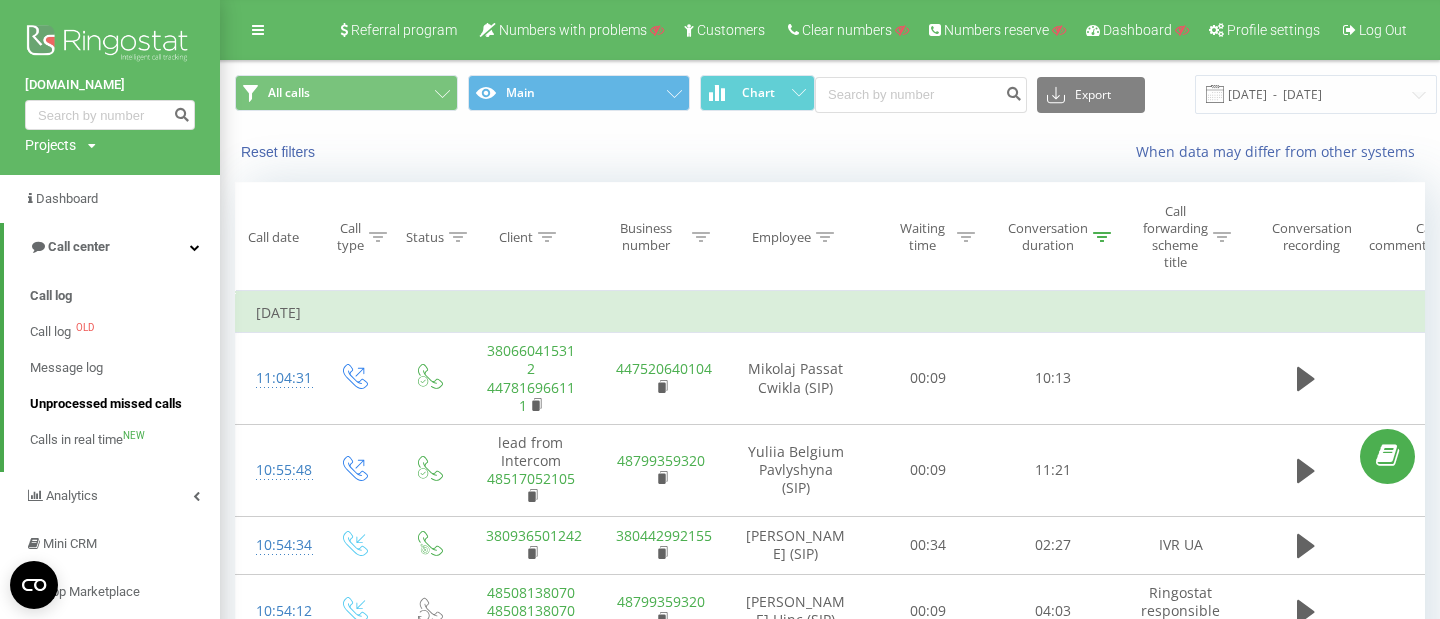 click on "Unprocessed missed calls" at bounding box center [106, 404] 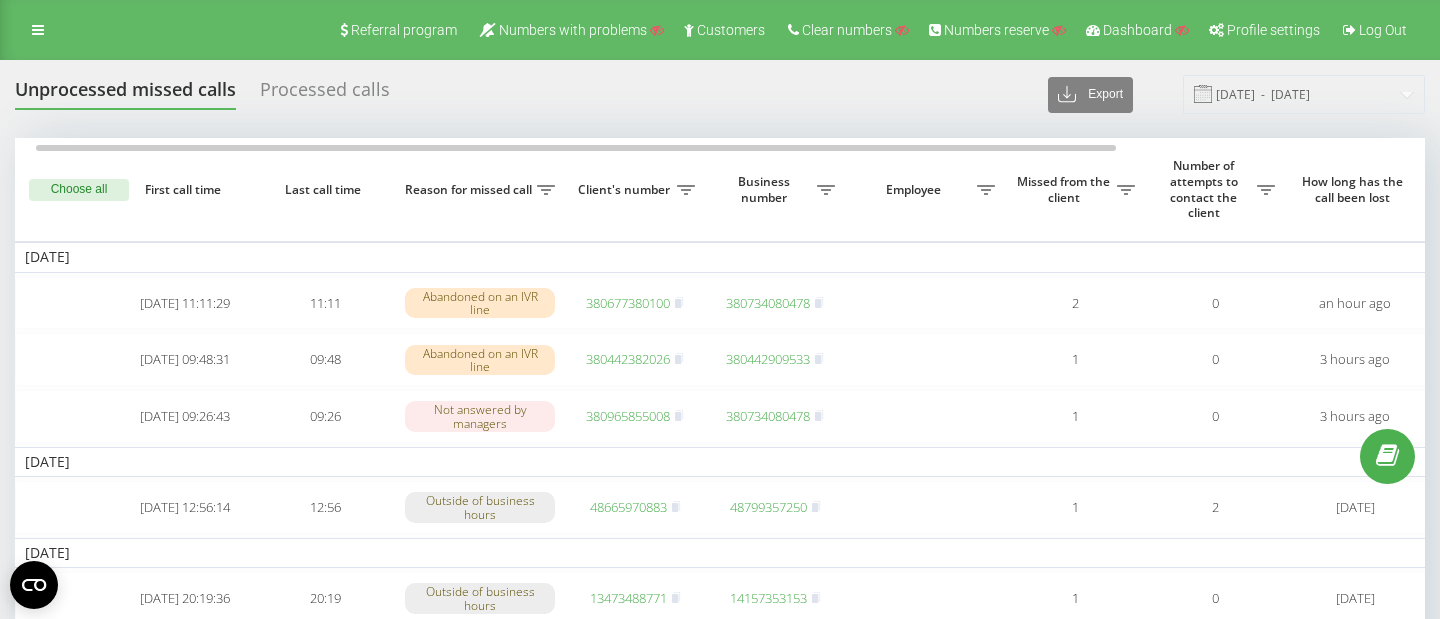 scroll, scrollTop: 107, scrollLeft: 0, axis: vertical 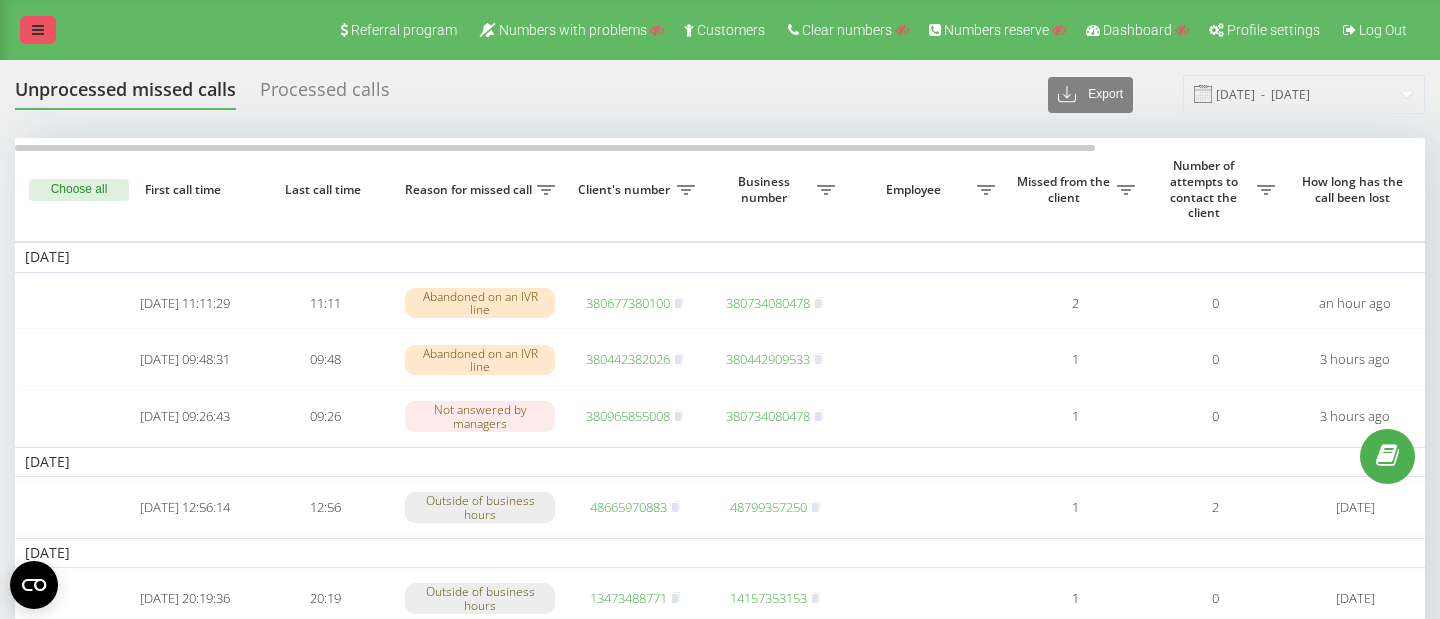 click at bounding box center [38, 30] 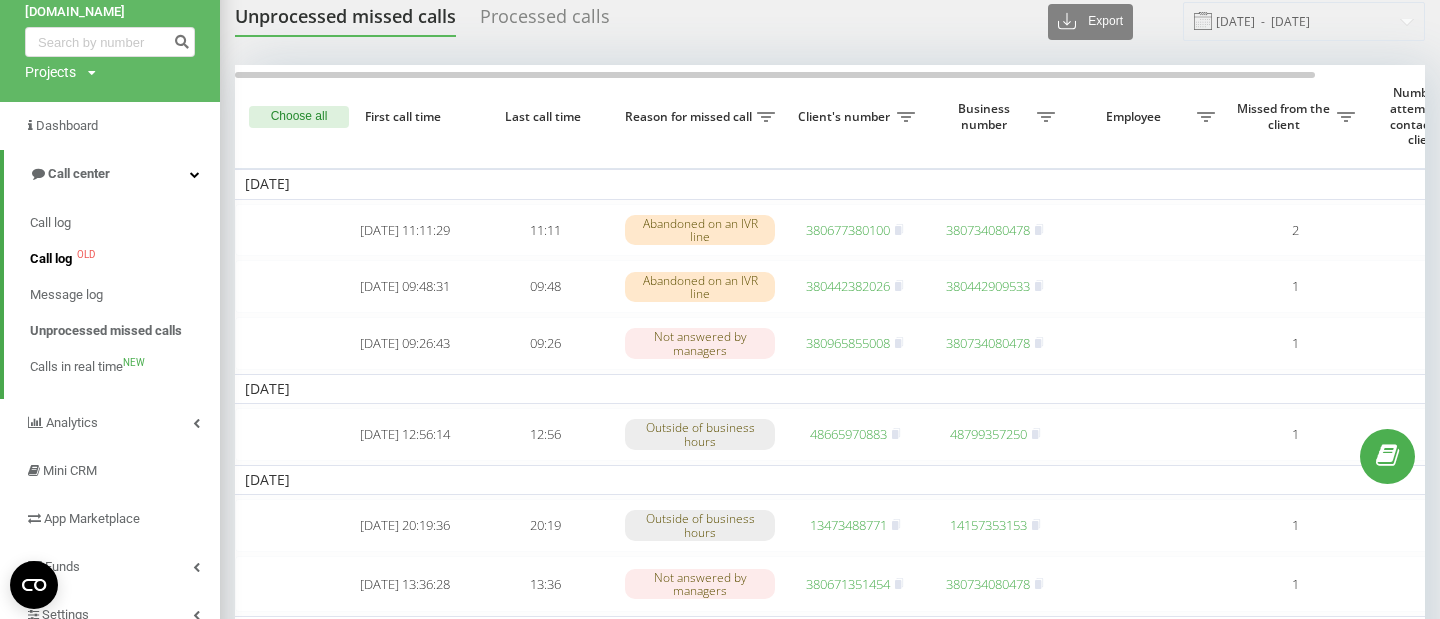 scroll, scrollTop: 74, scrollLeft: 0, axis: vertical 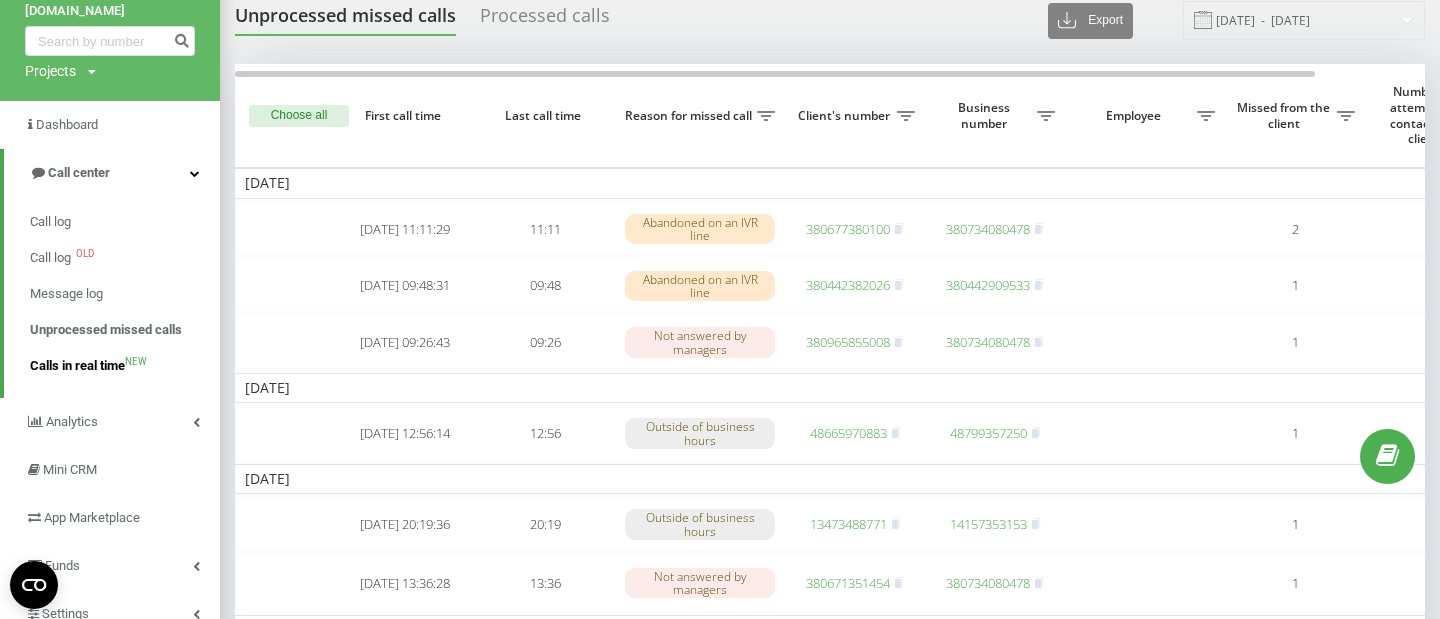 click on "Calls in real time" at bounding box center (77, 366) 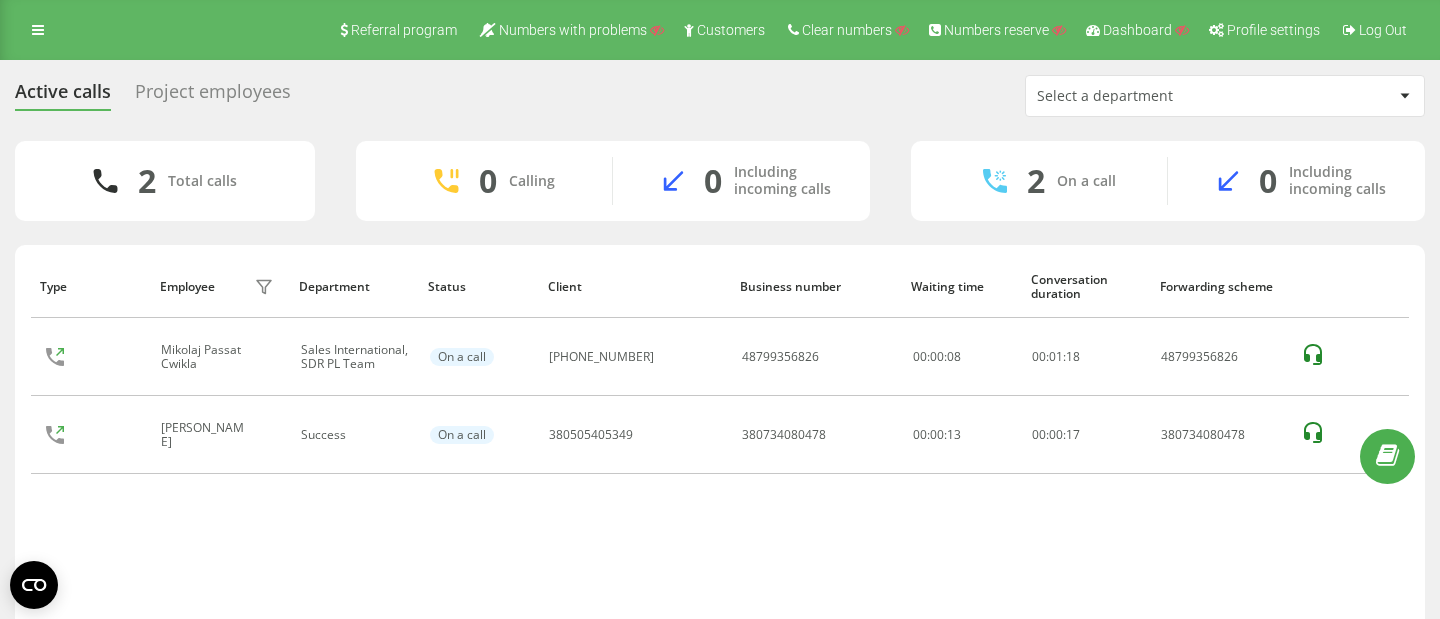 scroll, scrollTop: 0, scrollLeft: 0, axis: both 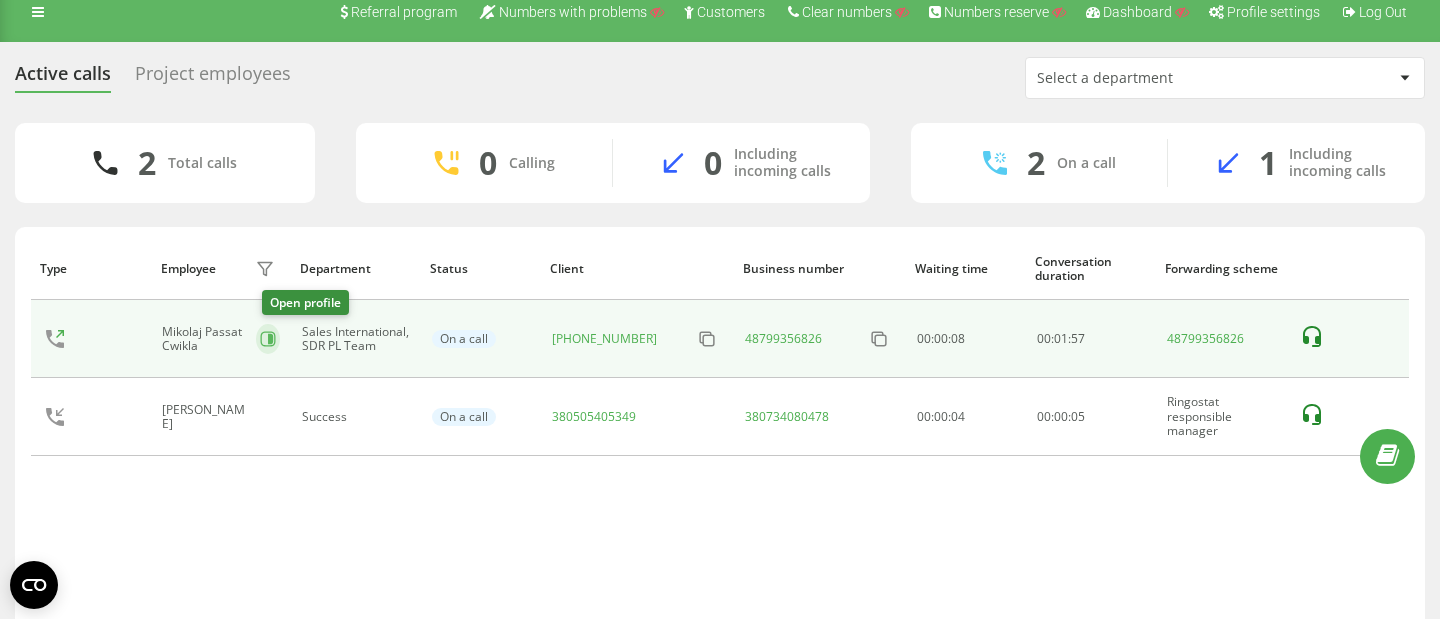 click 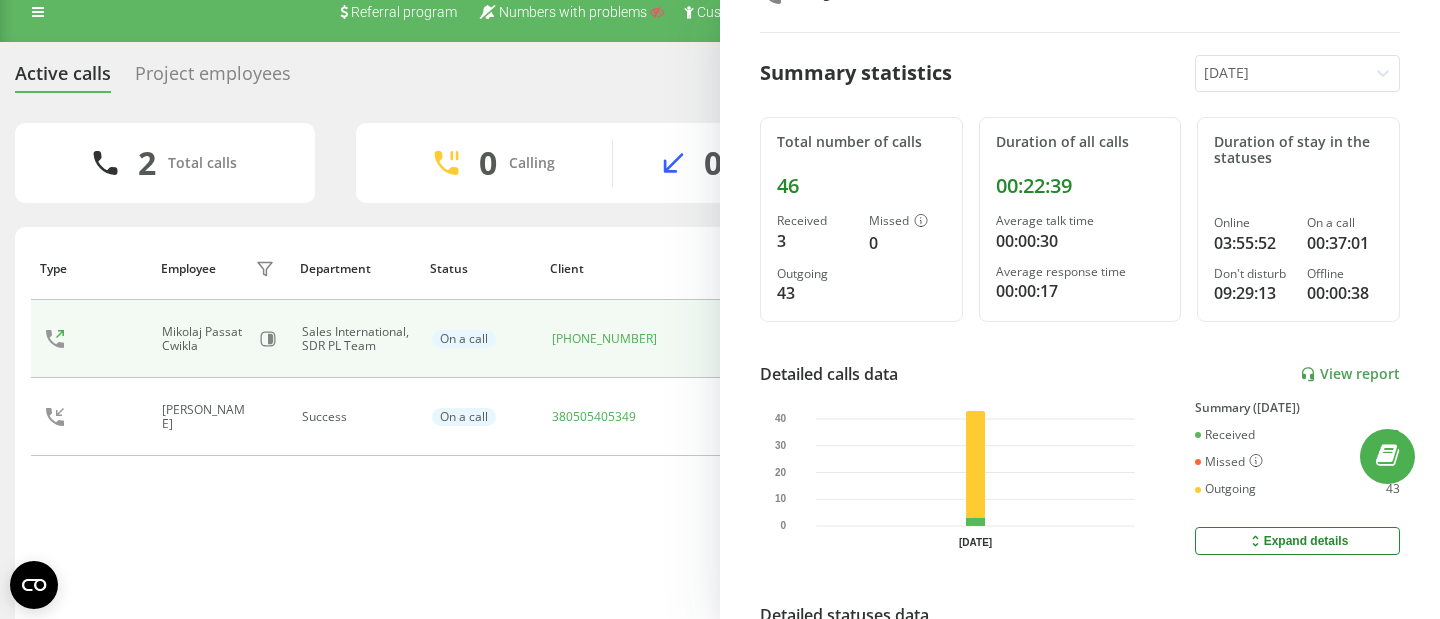 scroll, scrollTop: 0, scrollLeft: 0, axis: both 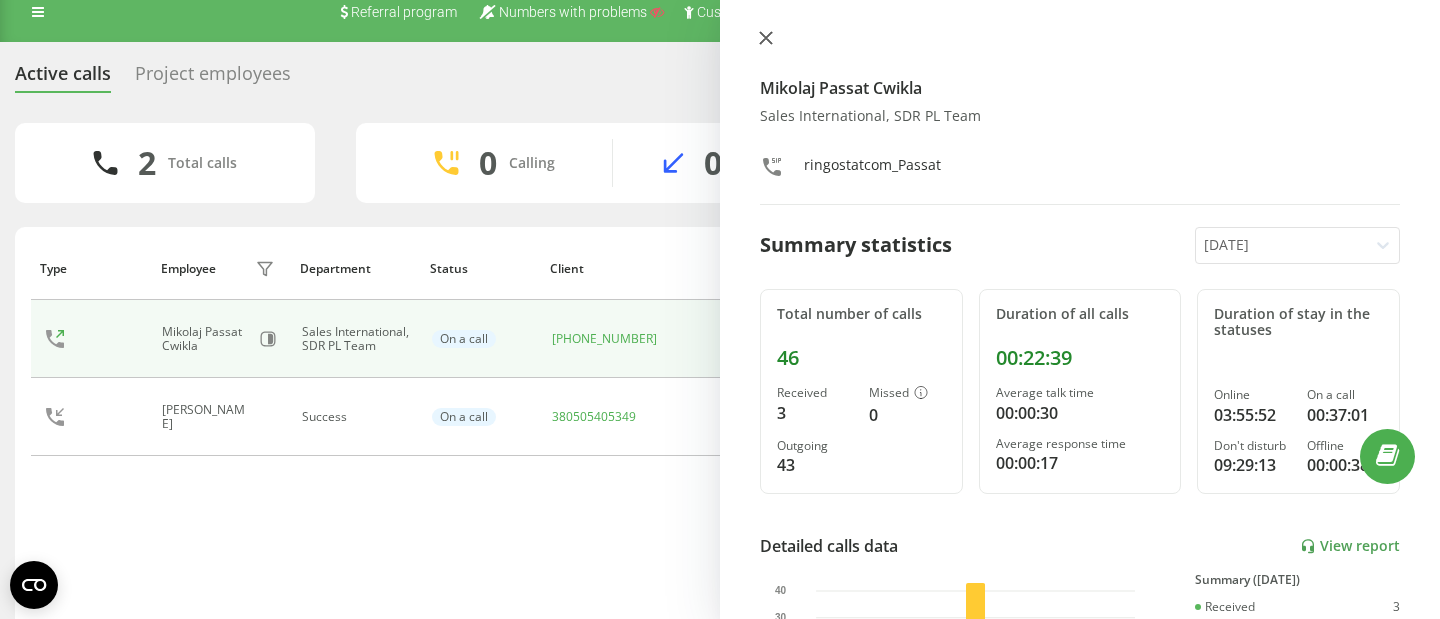 click 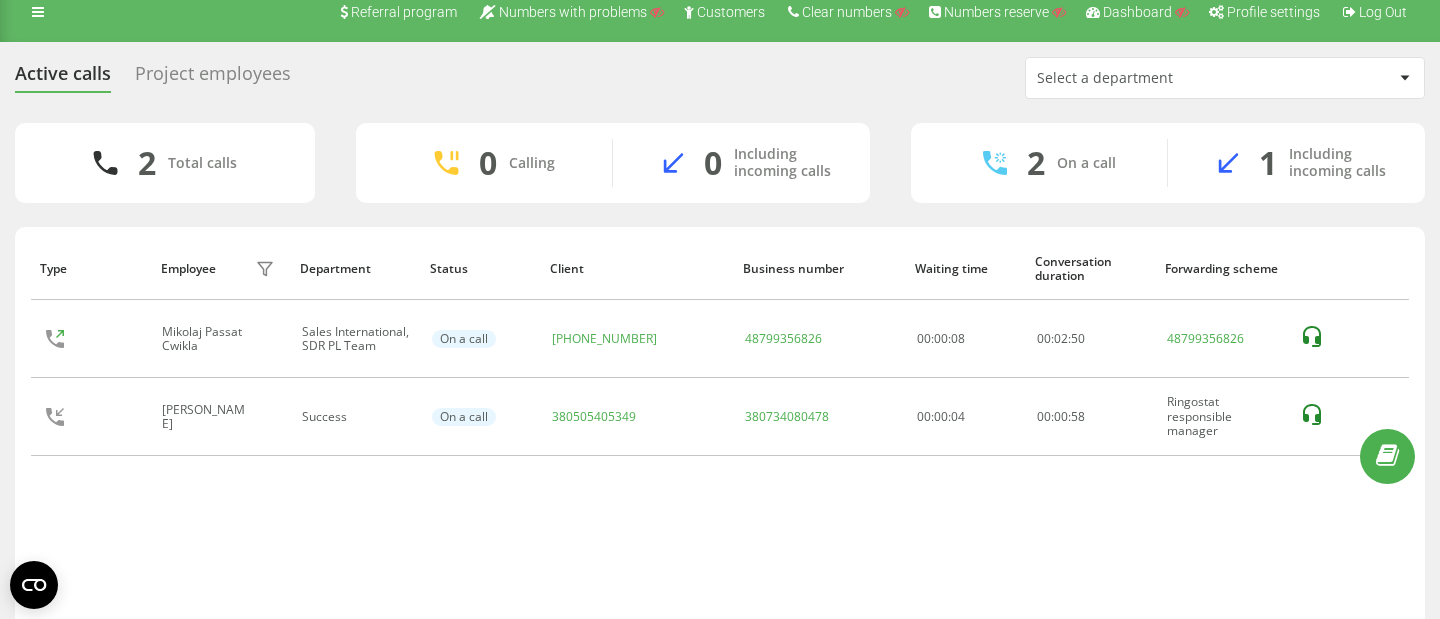 scroll, scrollTop: 0, scrollLeft: 0, axis: both 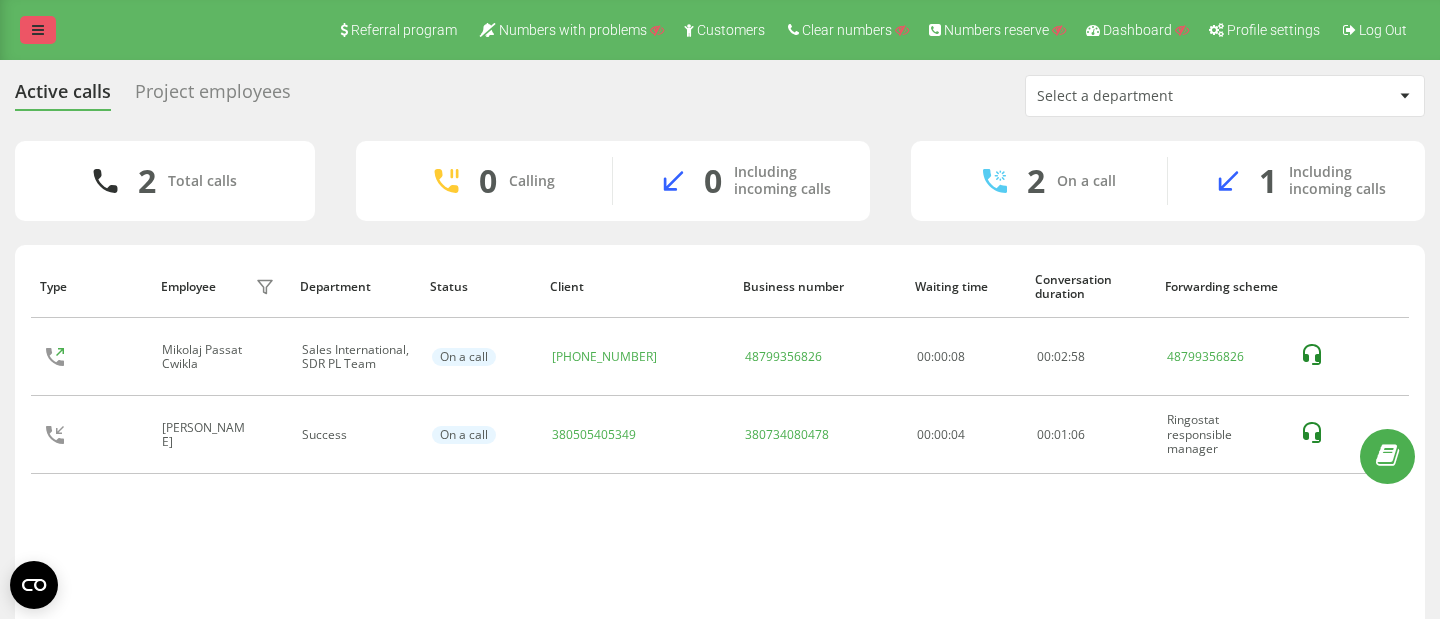 click at bounding box center (38, 30) 